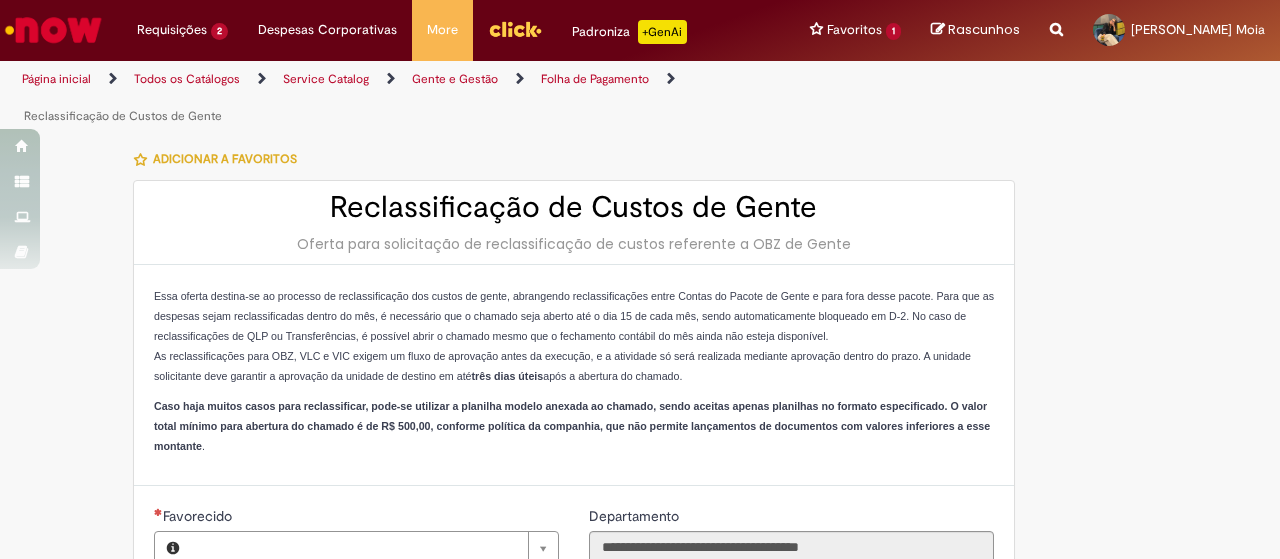 type on "**********" 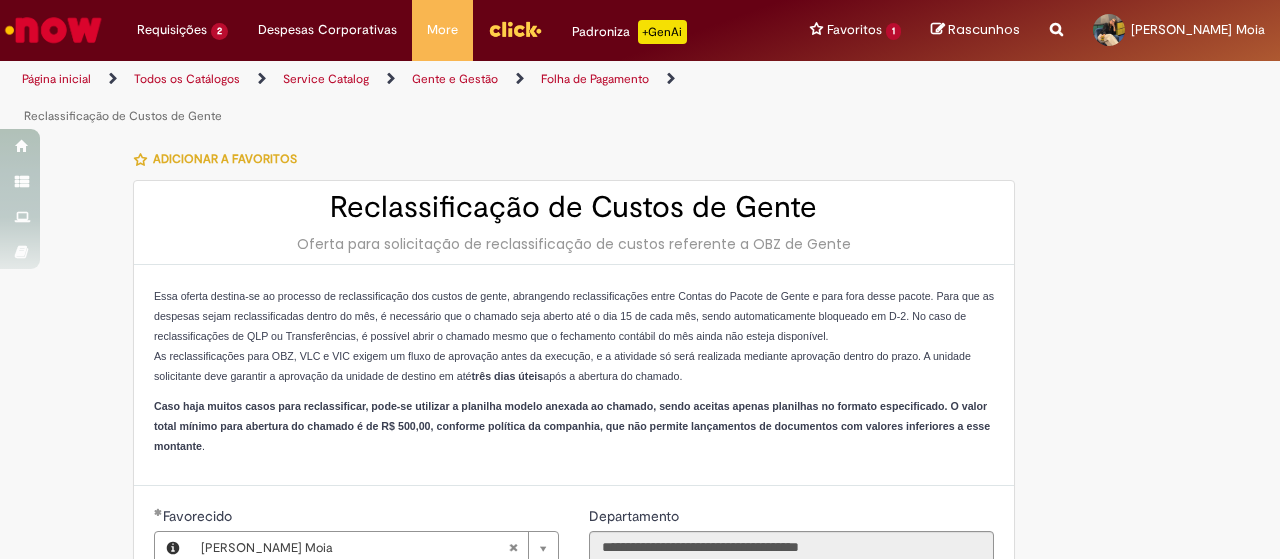 scroll, scrollTop: 0, scrollLeft: 0, axis: both 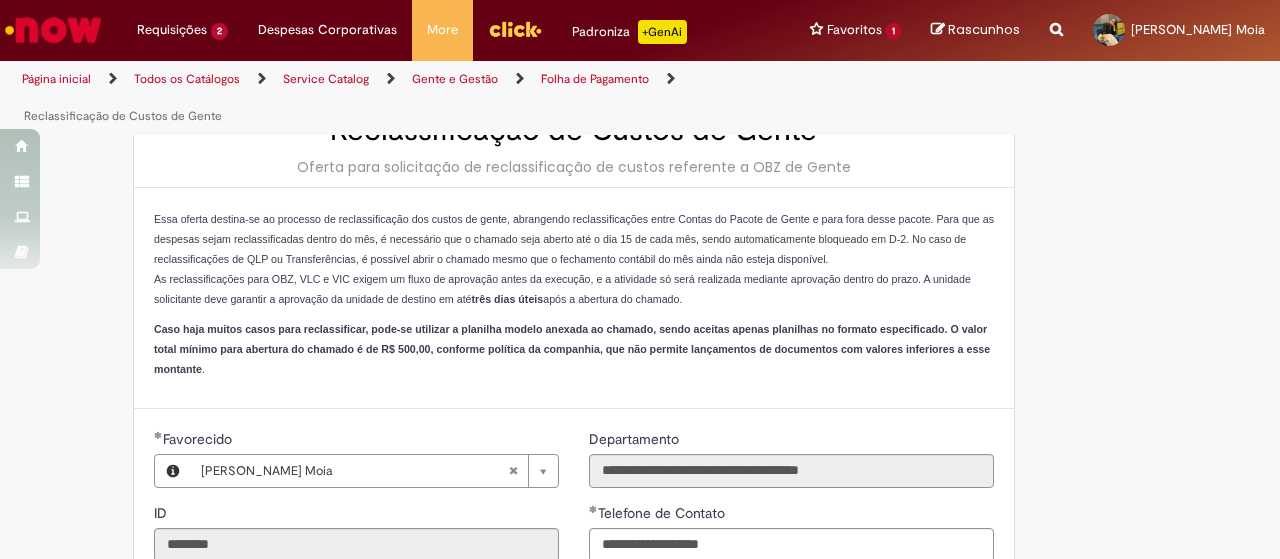 click at bounding box center (1056, 18) 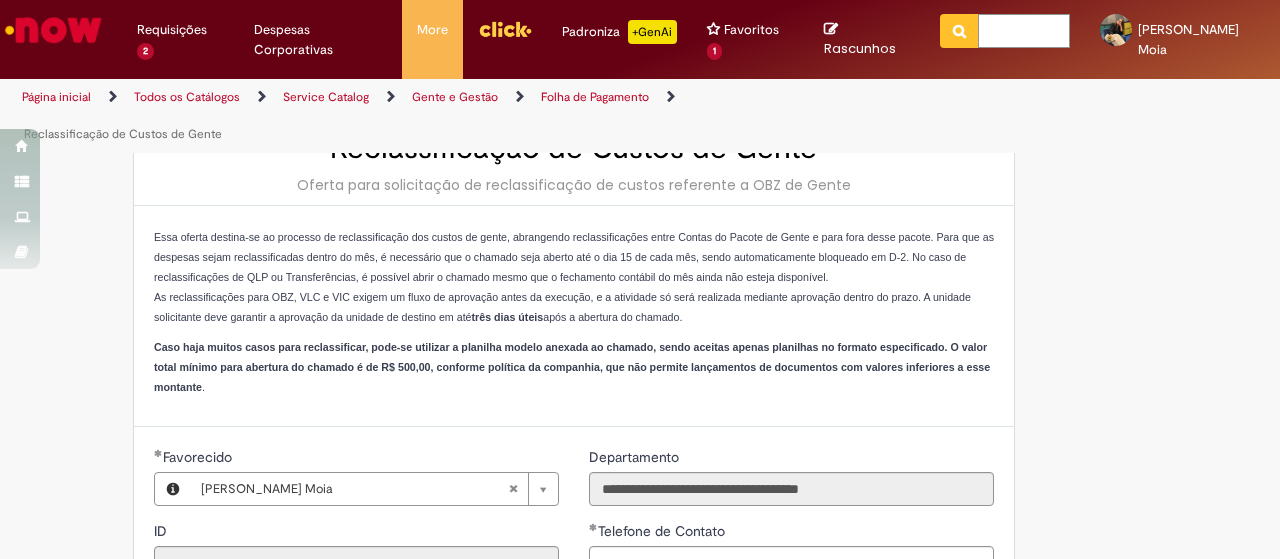 click at bounding box center (1024, 31) 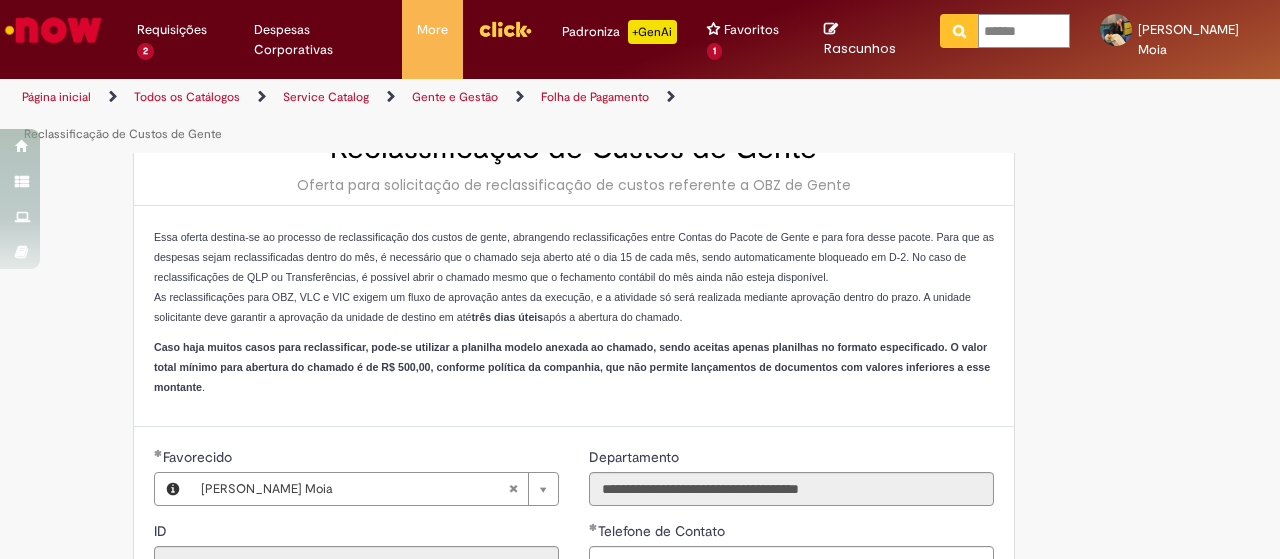 type on "*******" 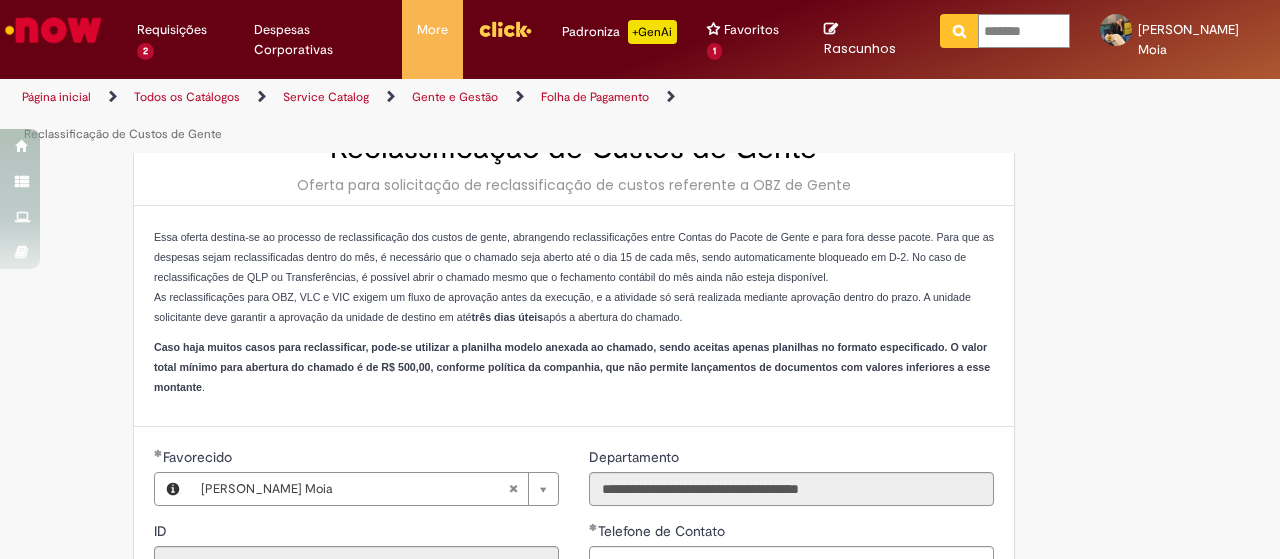 click at bounding box center (959, 31) 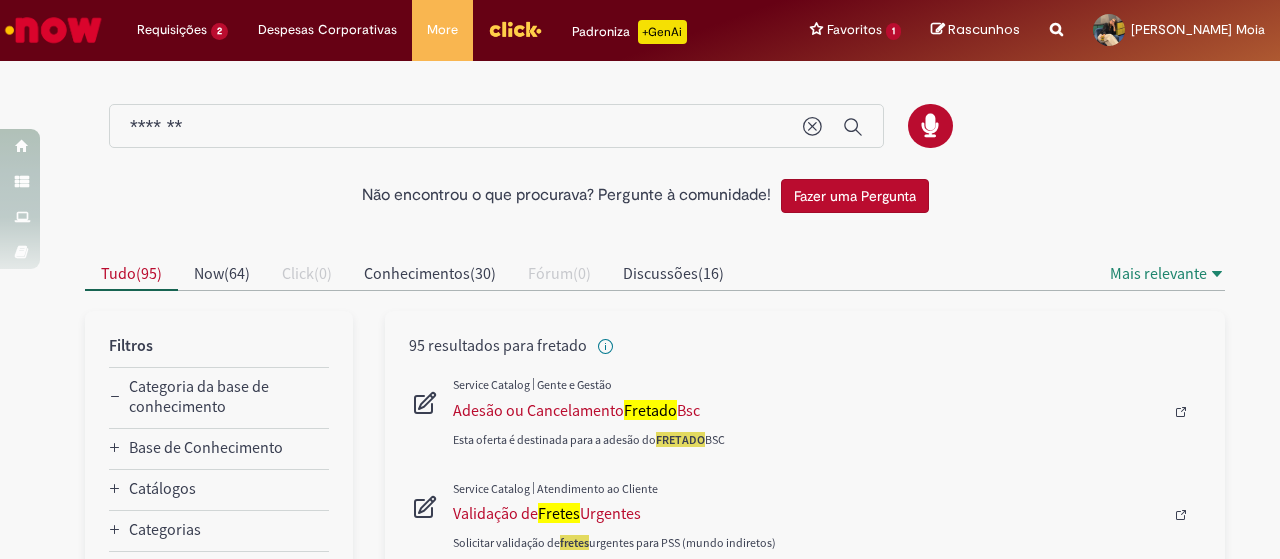 scroll, scrollTop: 0, scrollLeft: 0, axis: both 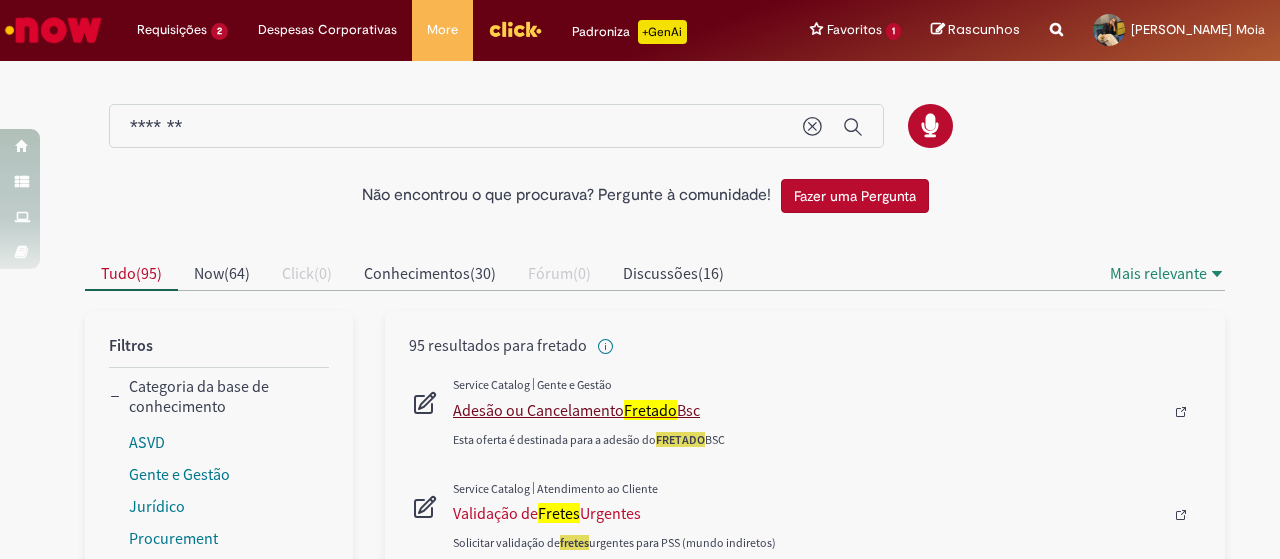 click on "Fretado" at bounding box center (650, 410) 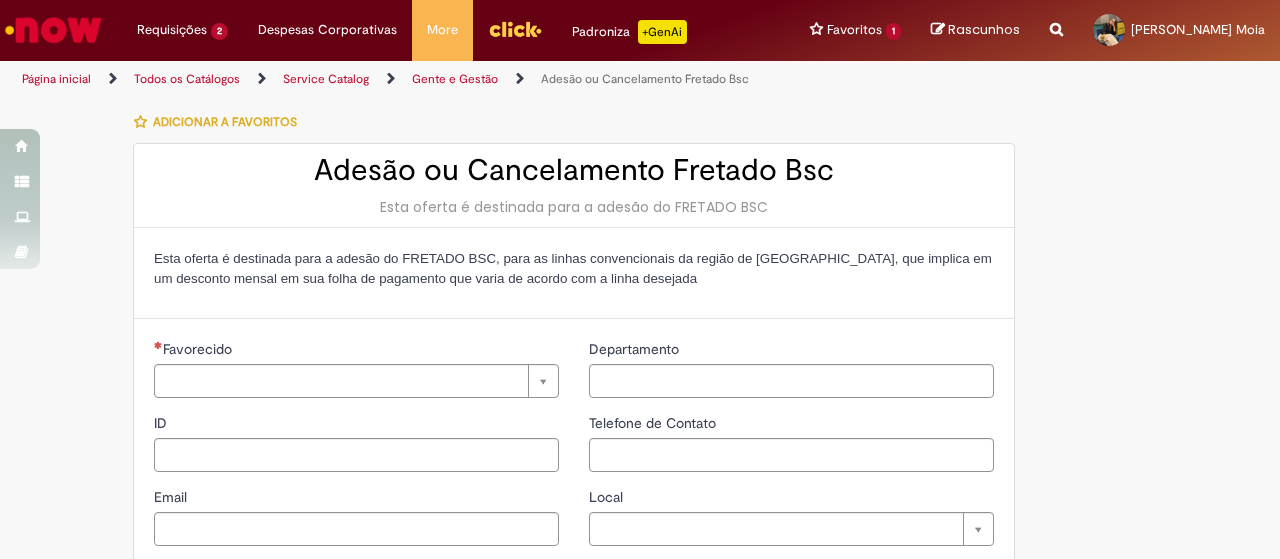 type on "********" 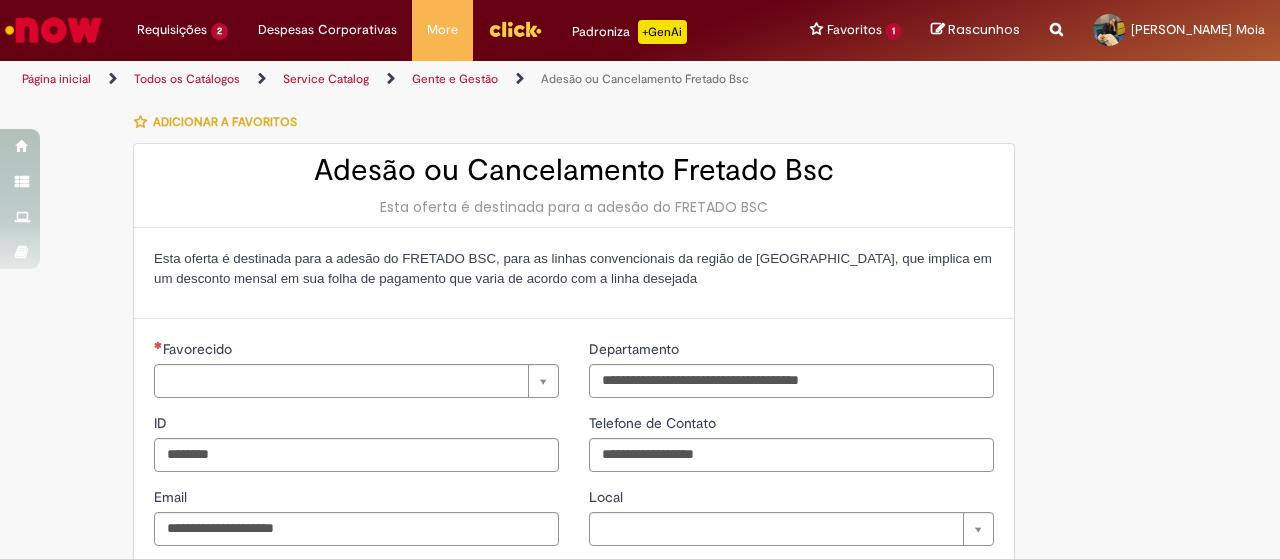 type on "**********" 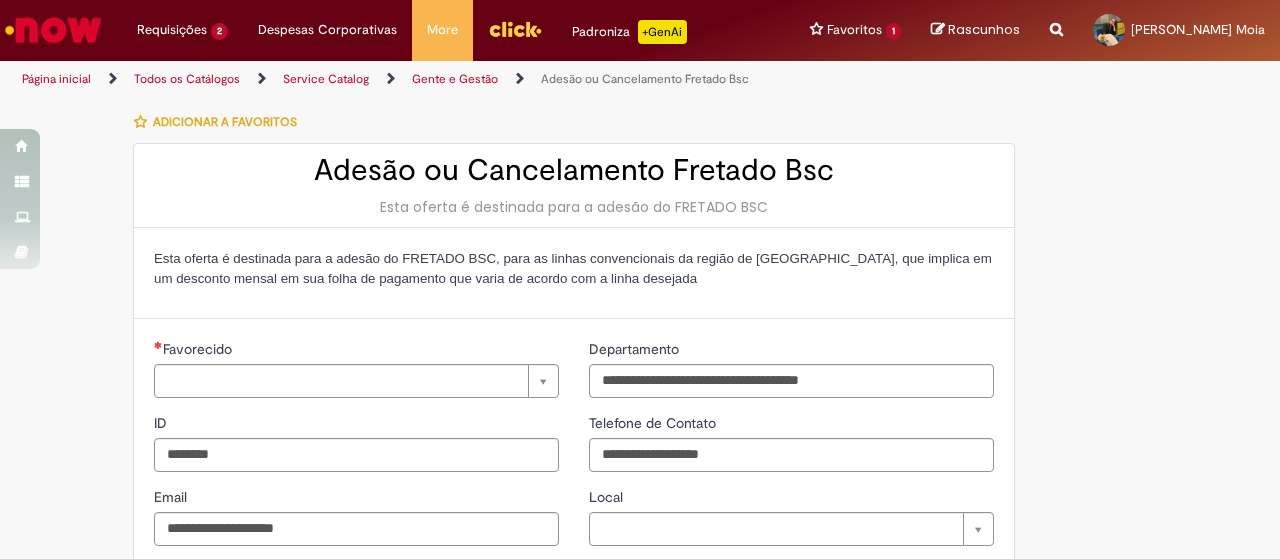 type on "**********" 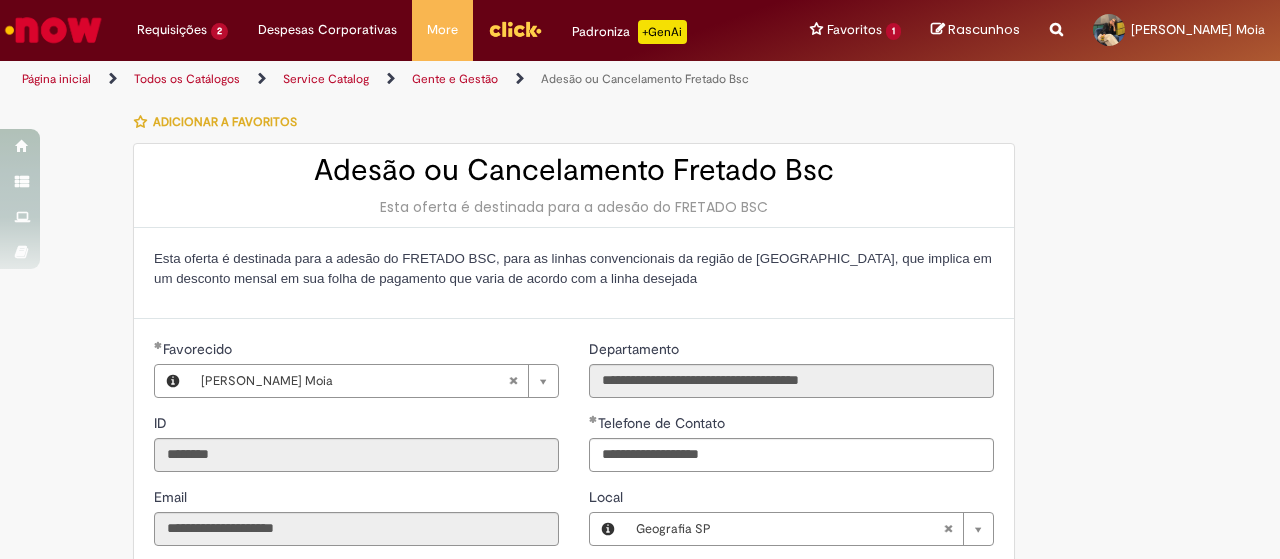 type on "**********" 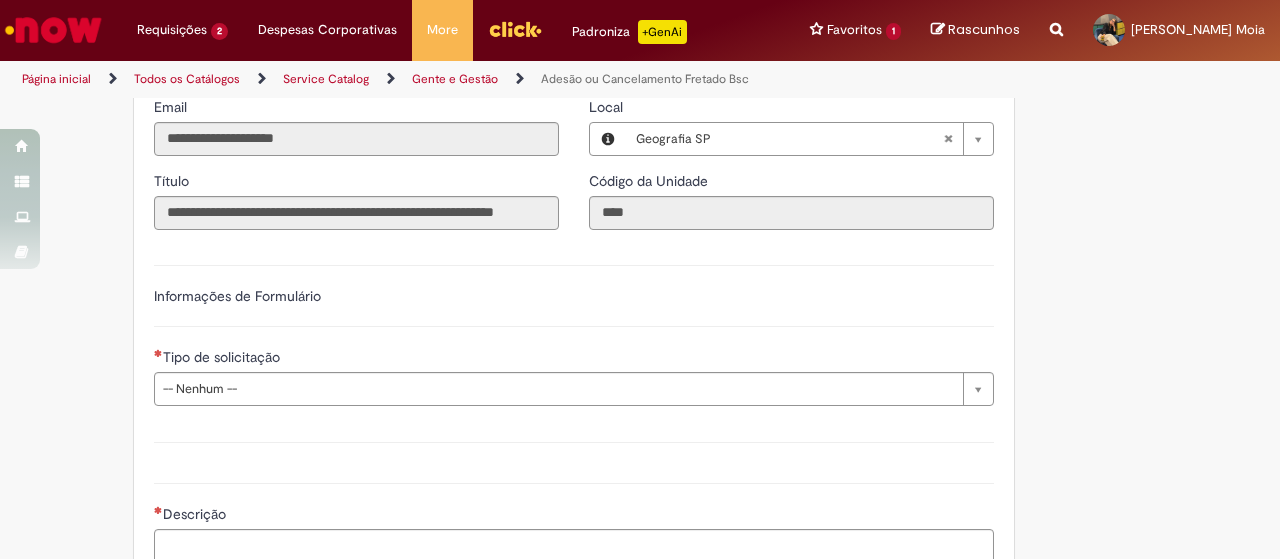 scroll, scrollTop: 401, scrollLeft: 0, axis: vertical 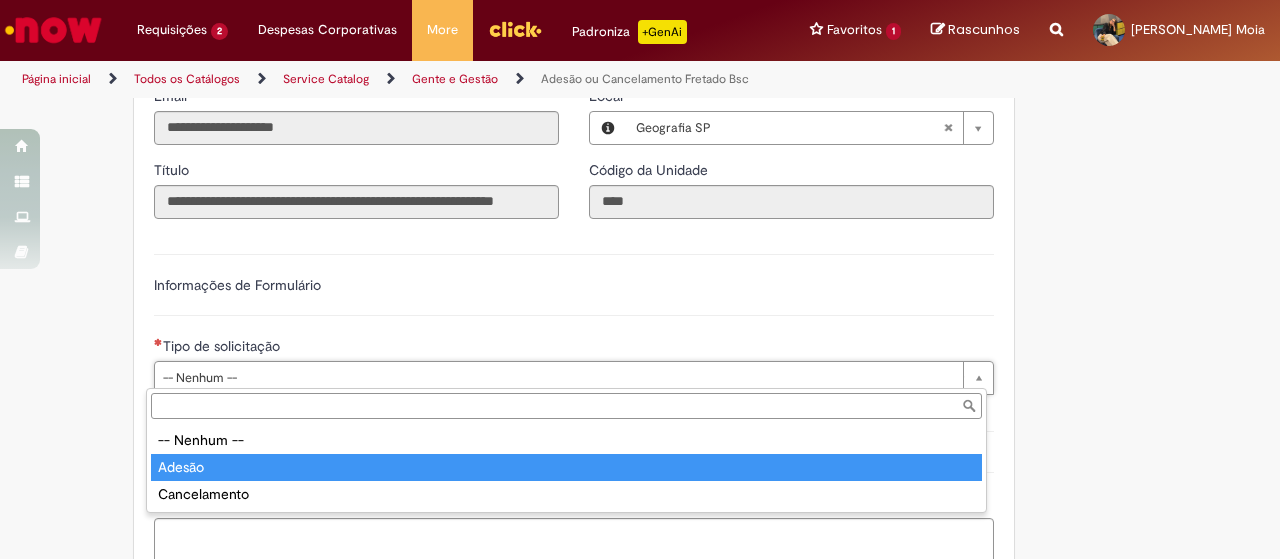 type on "******" 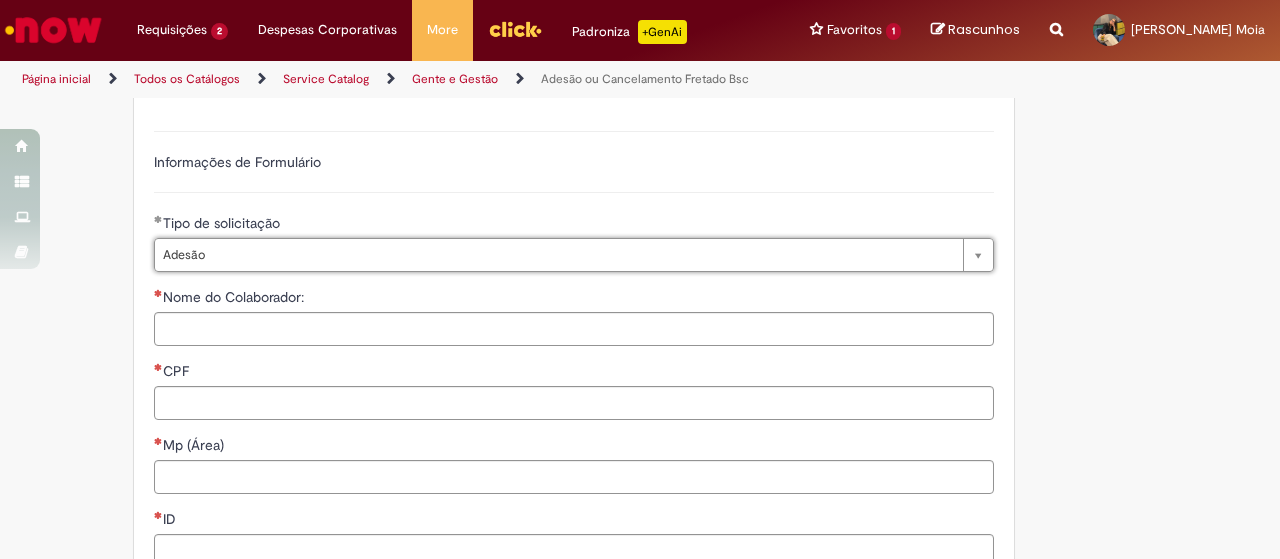 scroll, scrollTop: 527, scrollLeft: 0, axis: vertical 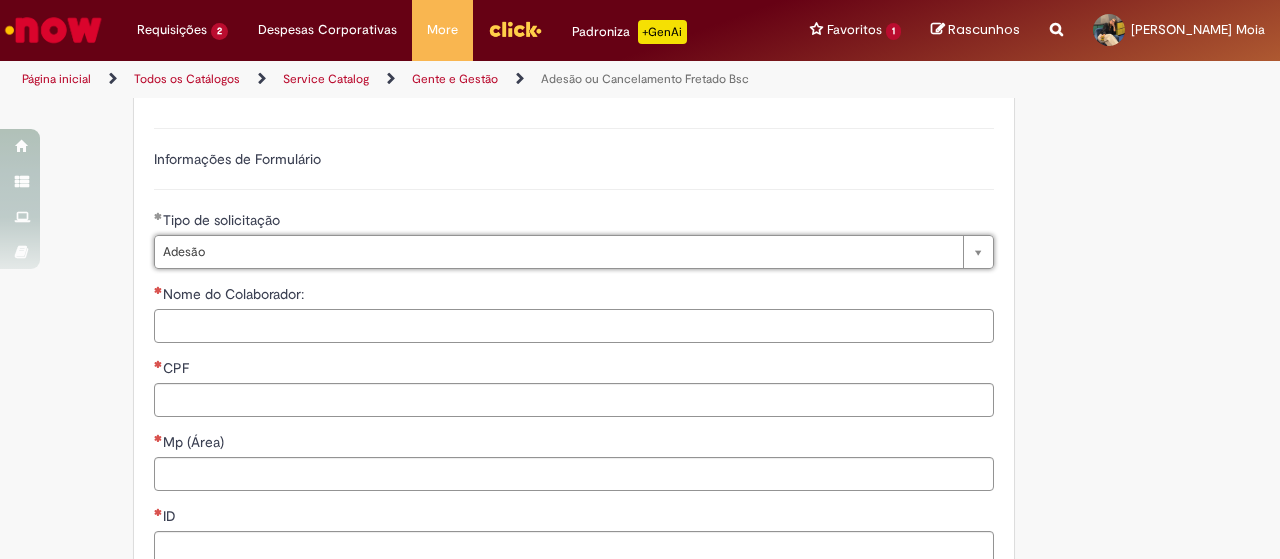 click on "Nome do Colaborador:" at bounding box center (574, 326) 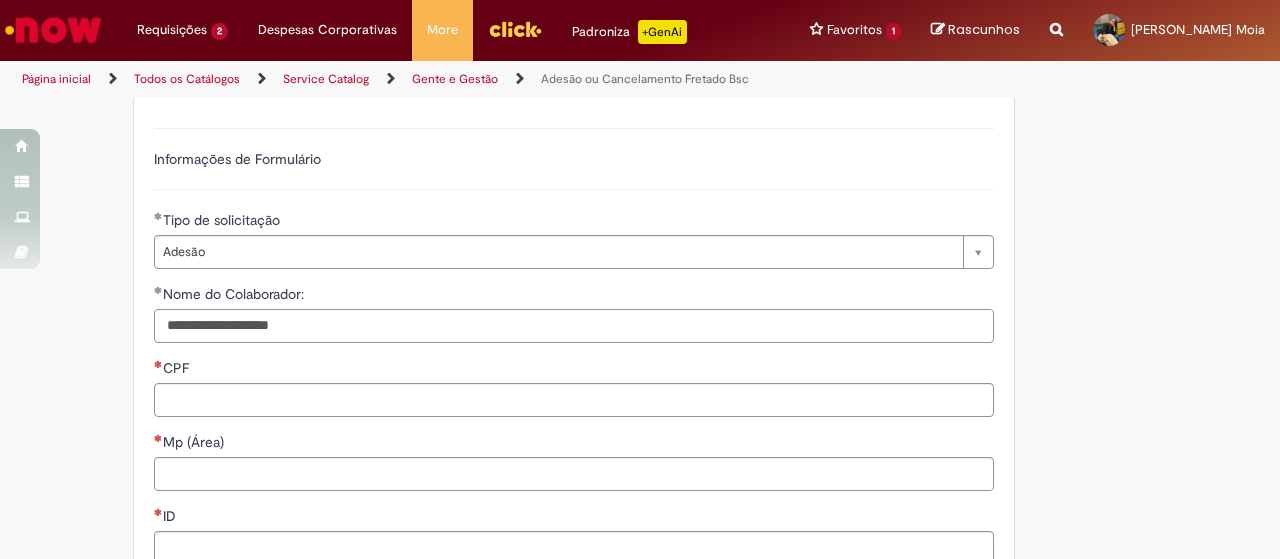 type on "**********" 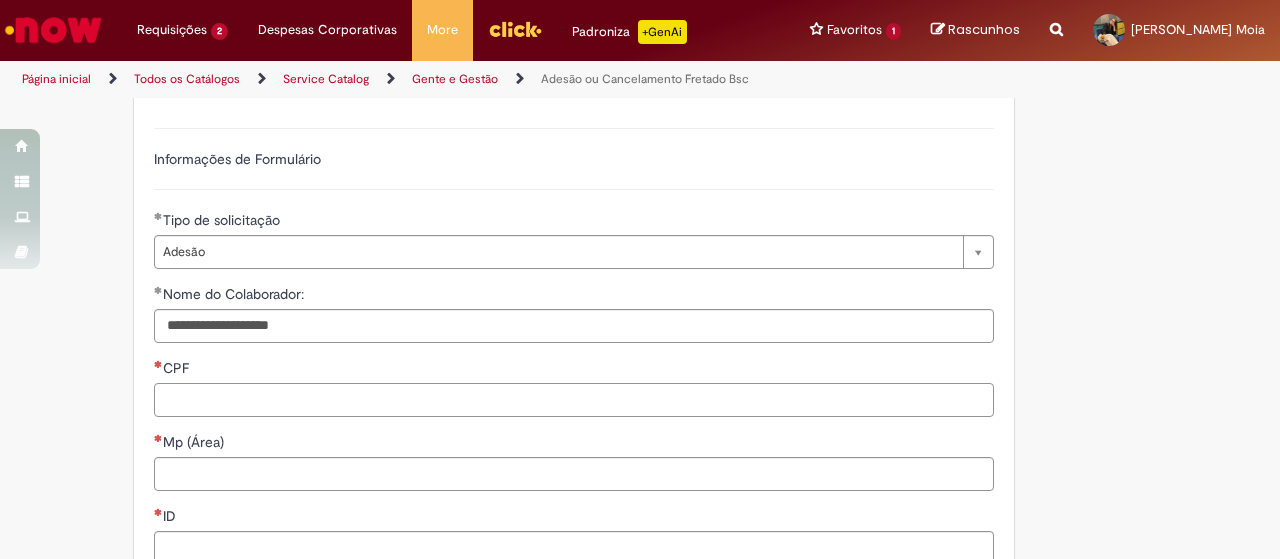 click on "CPF" at bounding box center (574, 400) 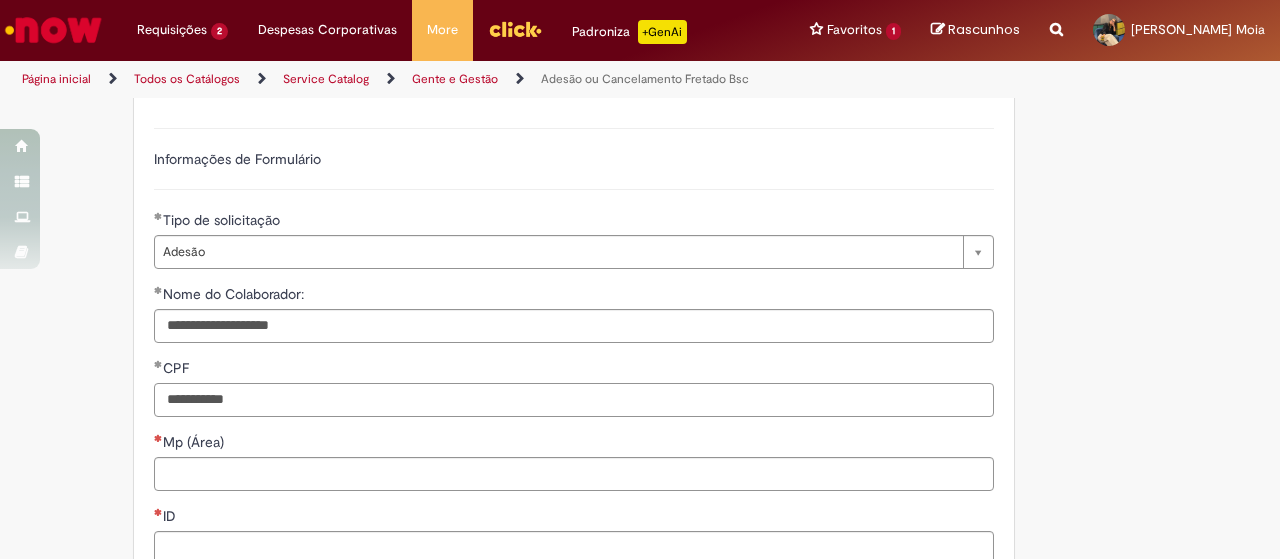 scroll, scrollTop: 581, scrollLeft: 0, axis: vertical 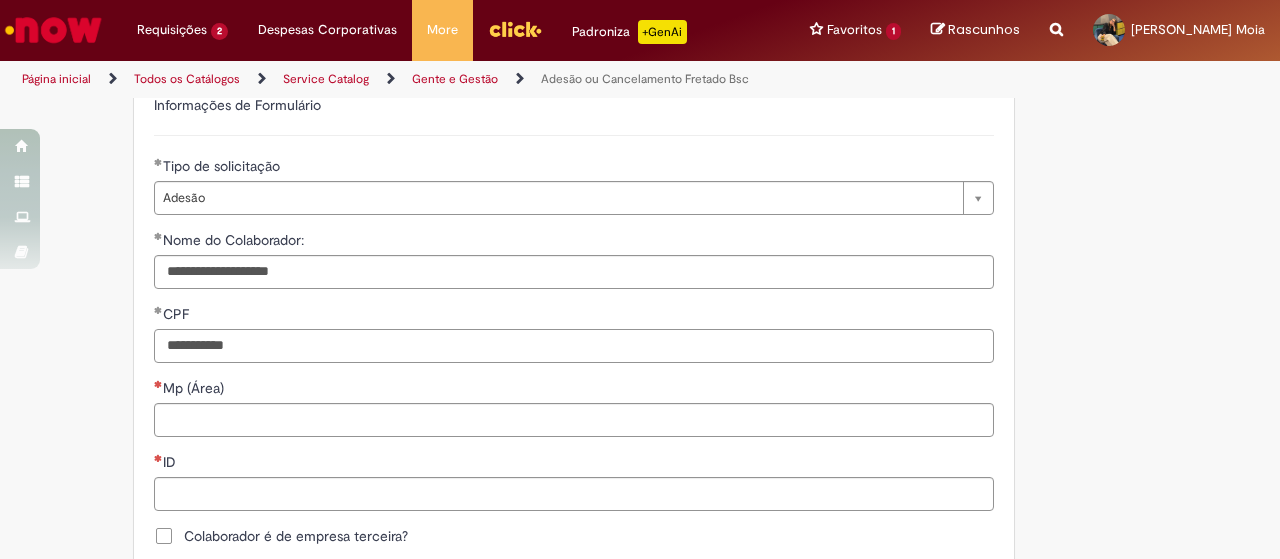 type on "**********" 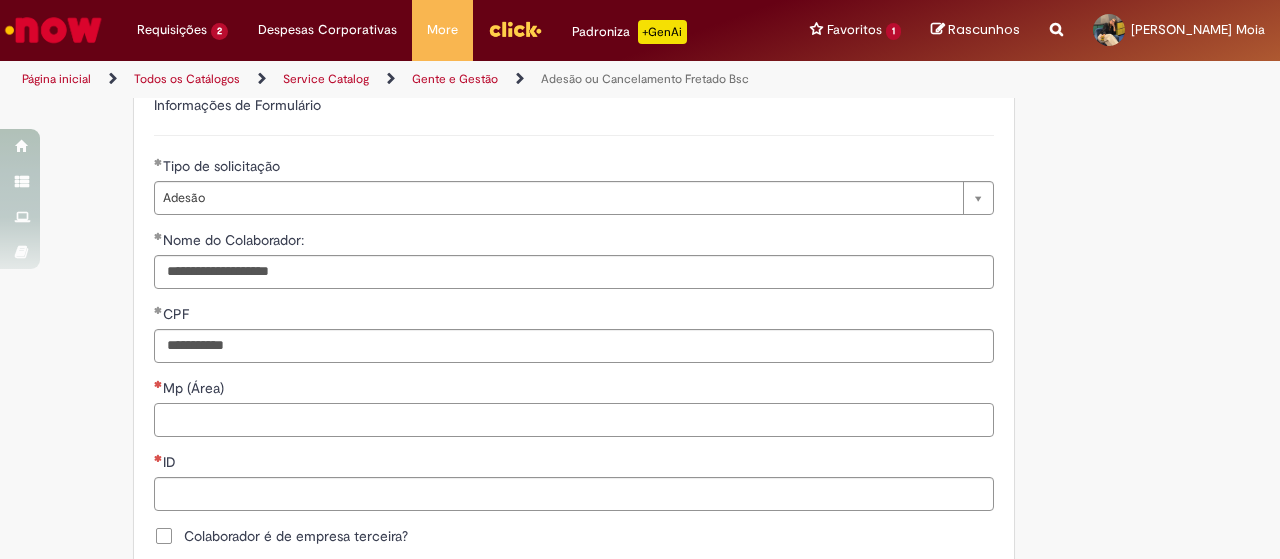 click on "Mp (Área)" at bounding box center (574, 420) 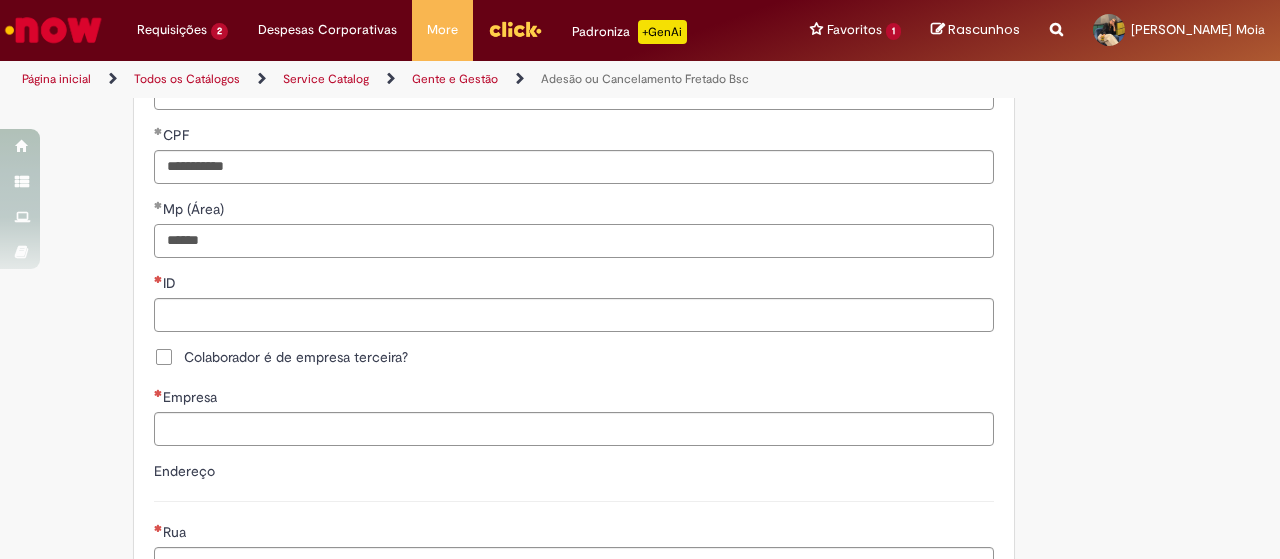 scroll, scrollTop: 761, scrollLeft: 0, axis: vertical 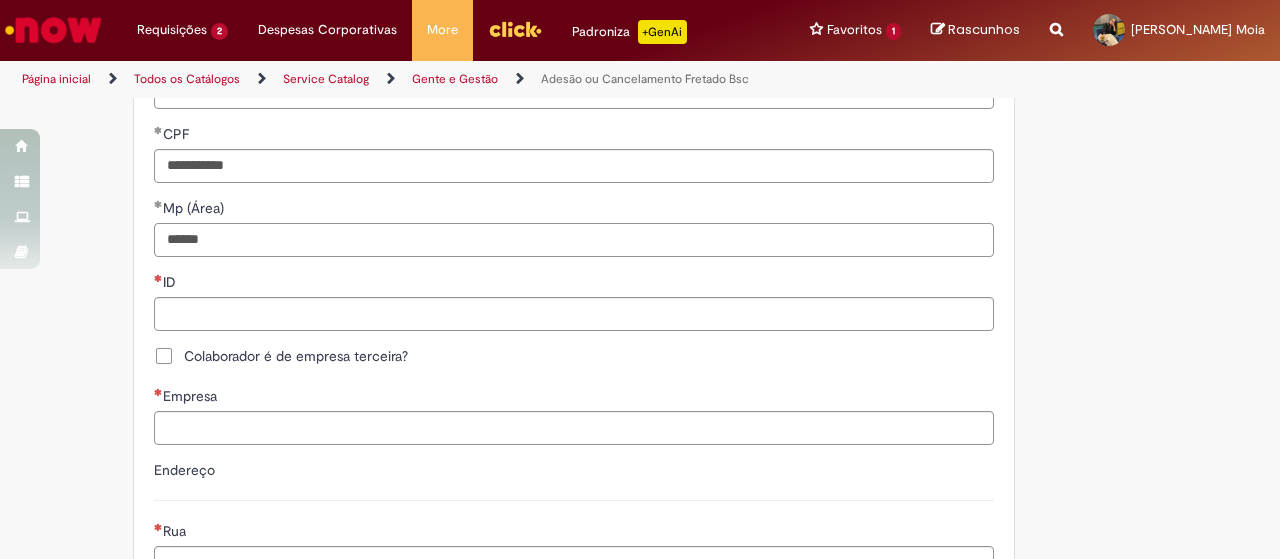 type on "******" 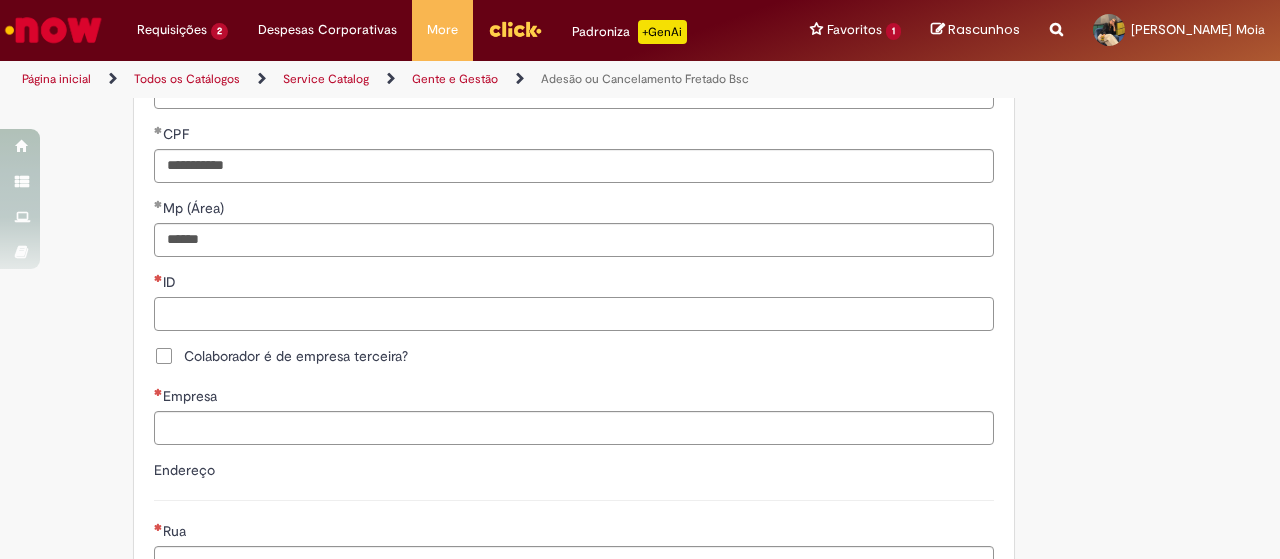 click on "ID" at bounding box center (574, 314) 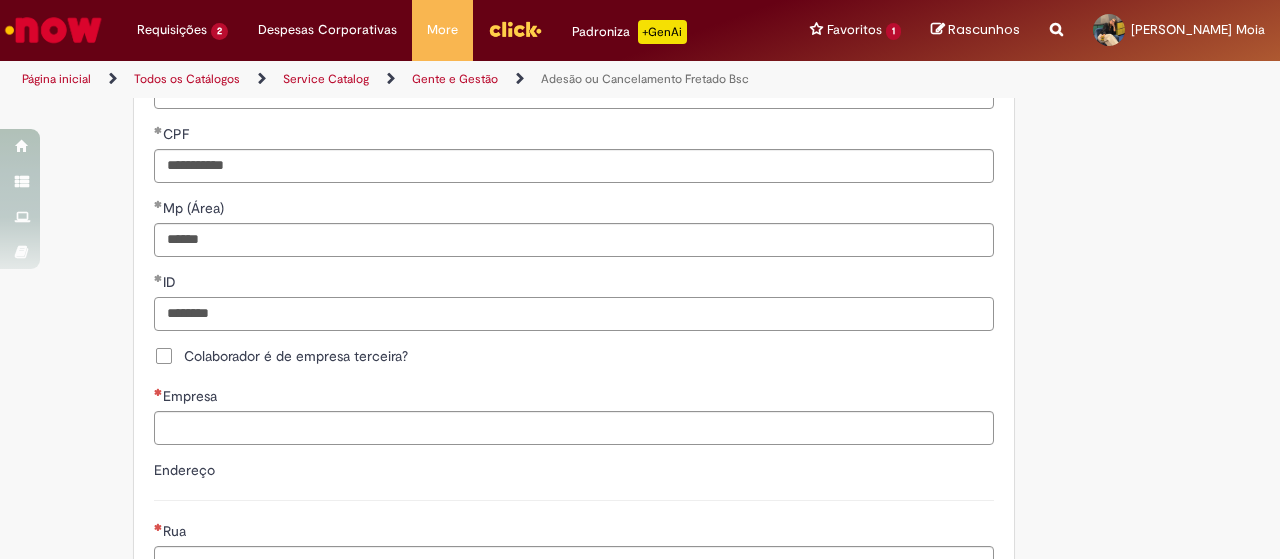 type on "********" 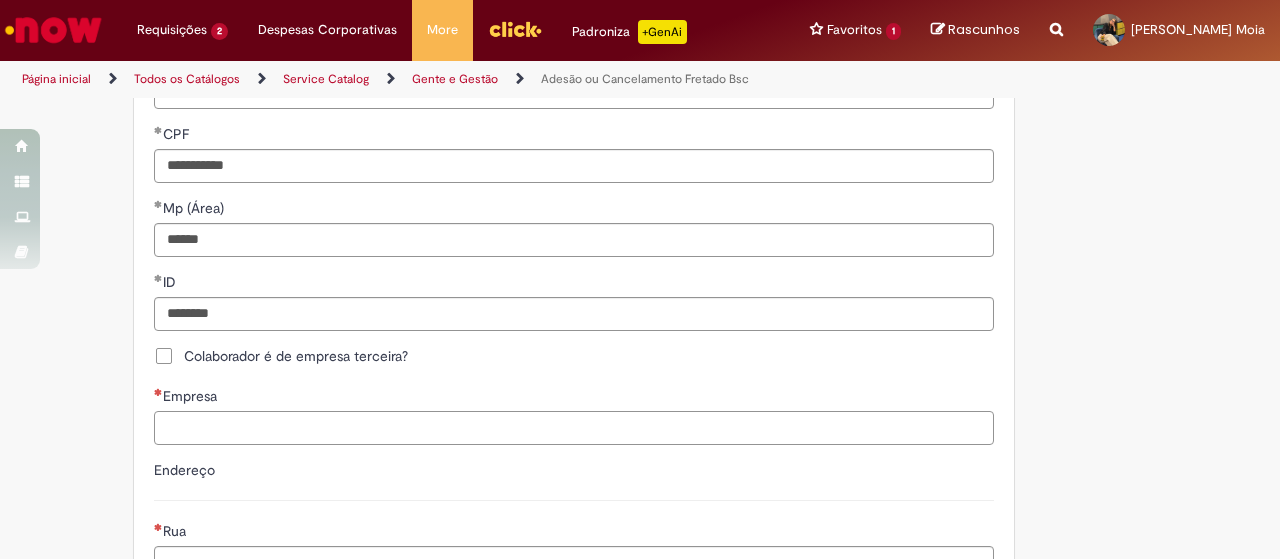 click on "Empresa" at bounding box center [574, 428] 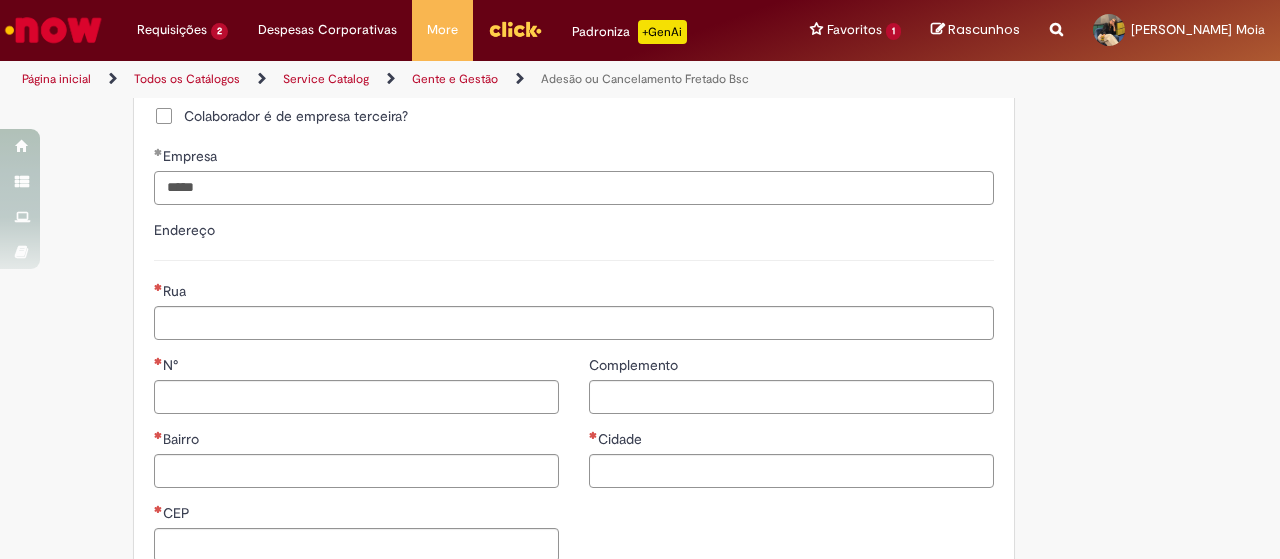 scroll, scrollTop: 1022, scrollLeft: 0, axis: vertical 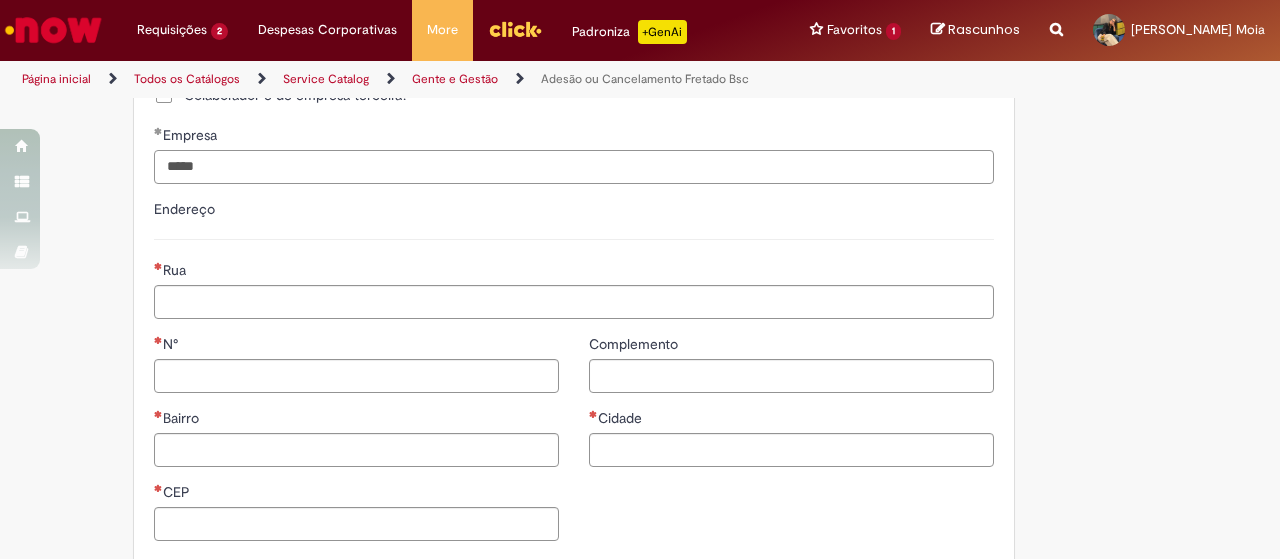 type on "*****" 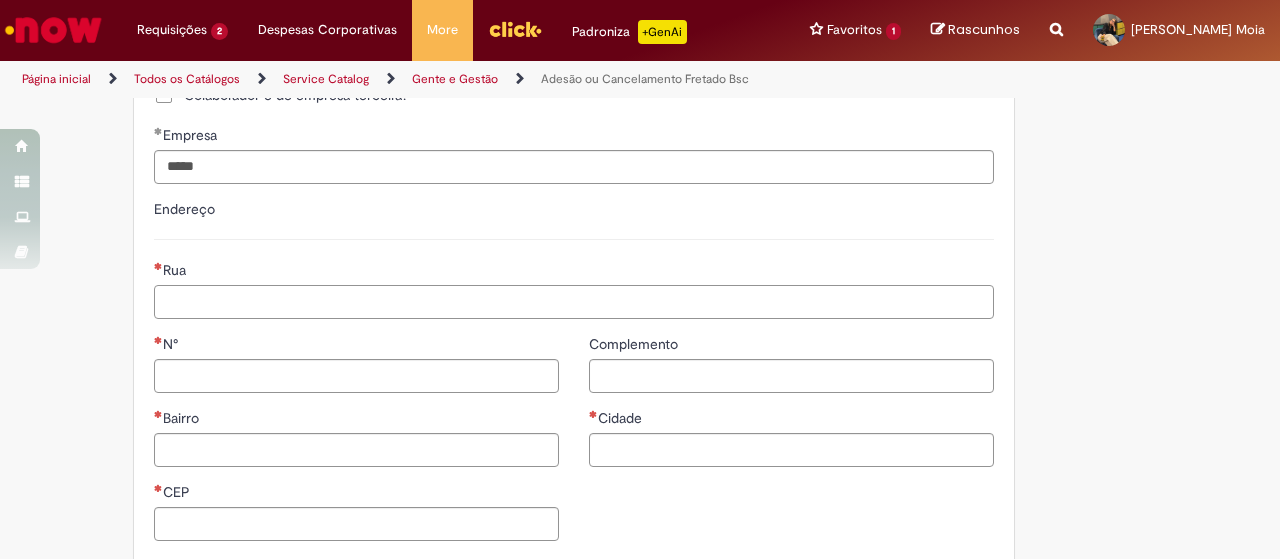 click on "Rua" at bounding box center [574, 302] 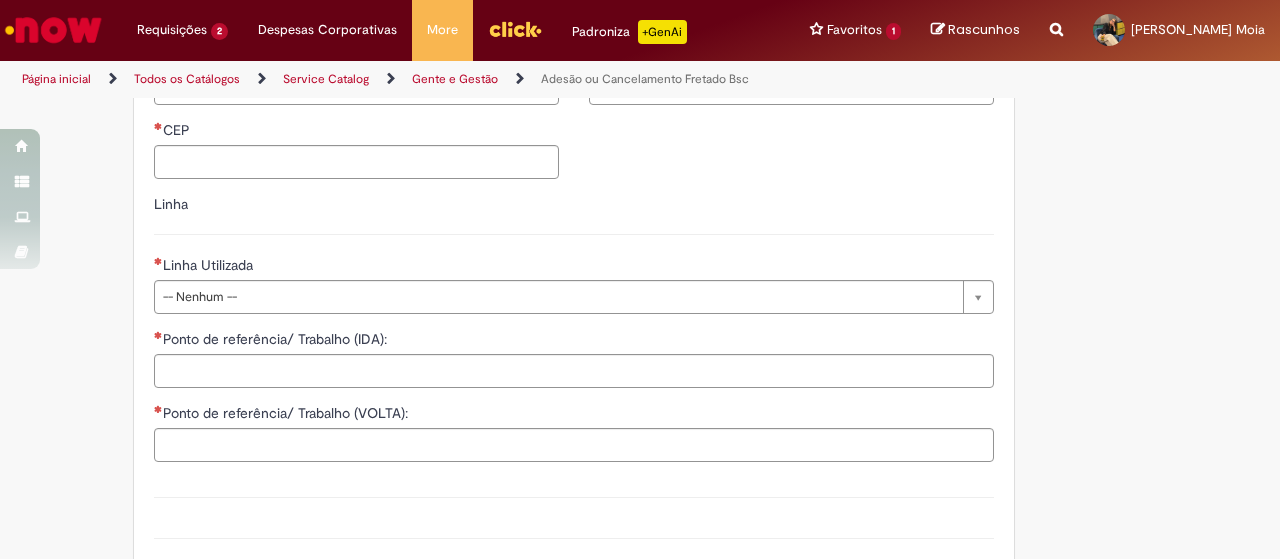 scroll, scrollTop: 1403, scrollLeft: 0, axis: vertical 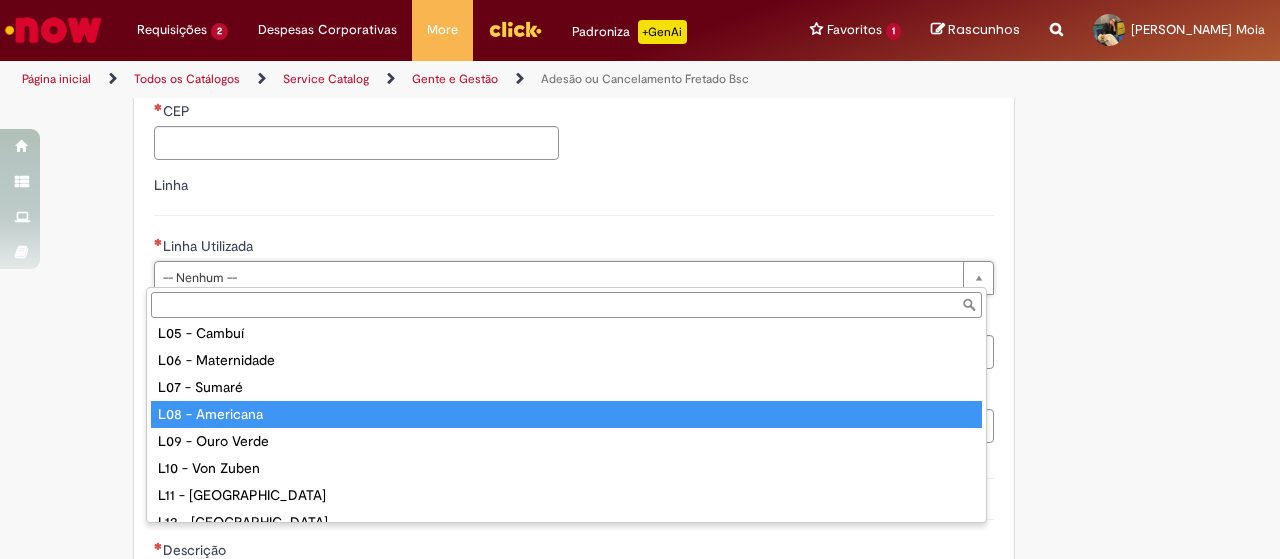 type on "**********" 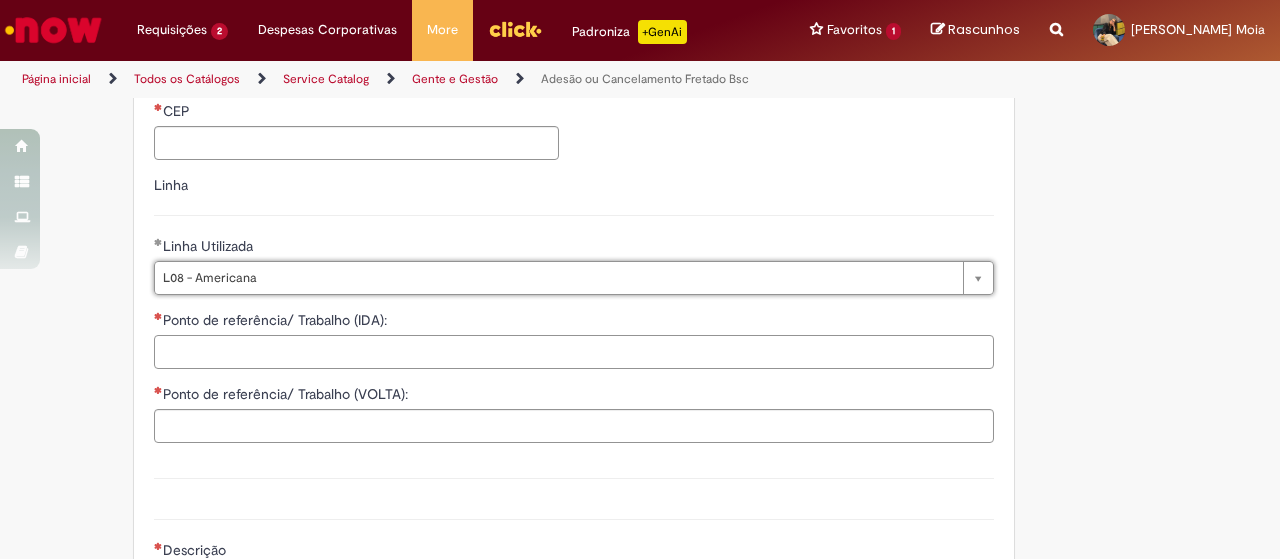 click on "Ponto de referência/ Trabalho (IDA):" at bounding box center [574, 352] 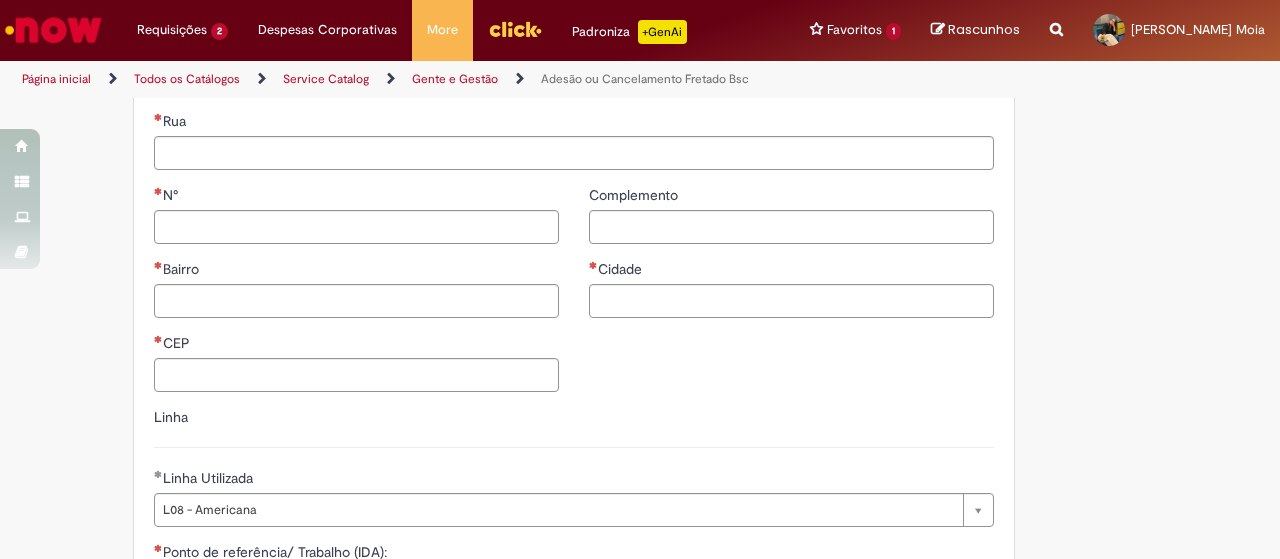 scroll, scrollTop: 1169, scrollLeft: 0, axis: vertical 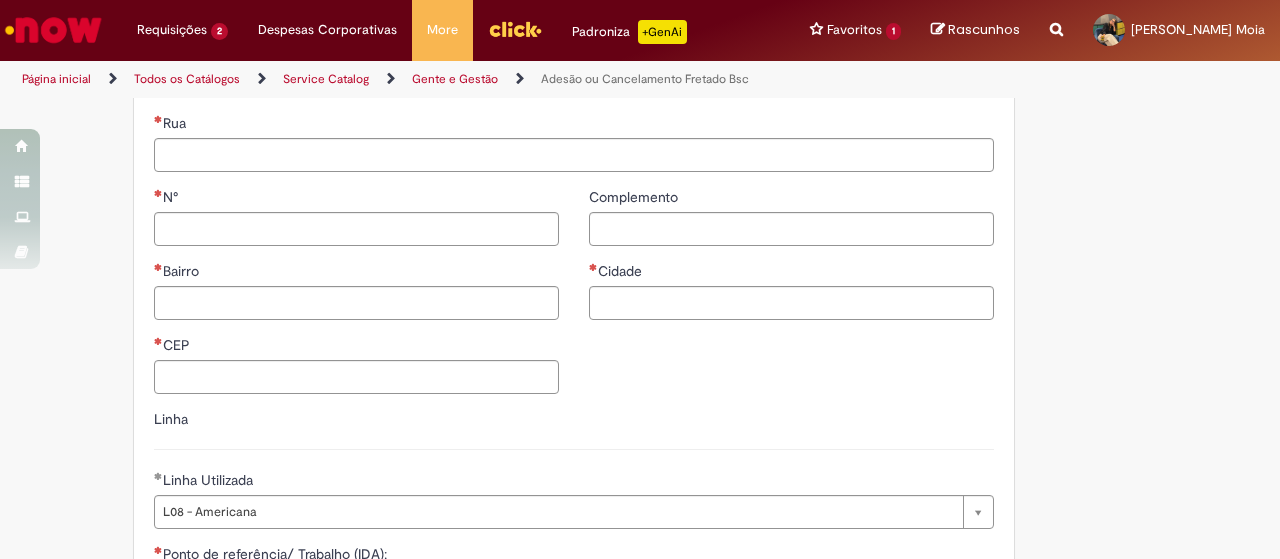 click on "N° Bairro CEP" at bounding box center (356, 298) 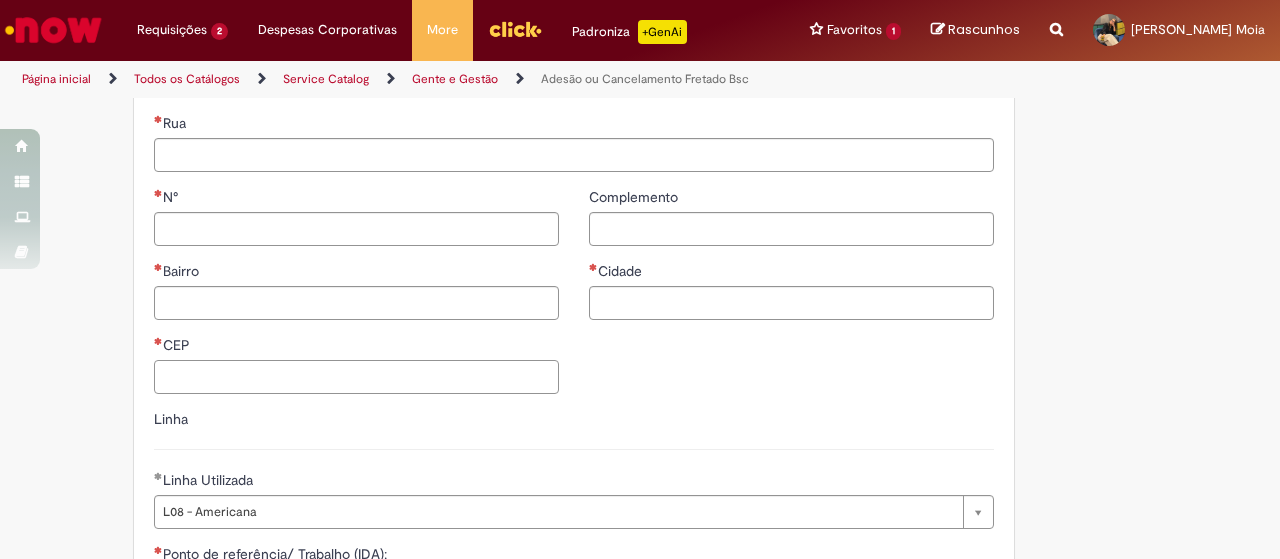 click on "CEP" at bounding box center [356, 377] 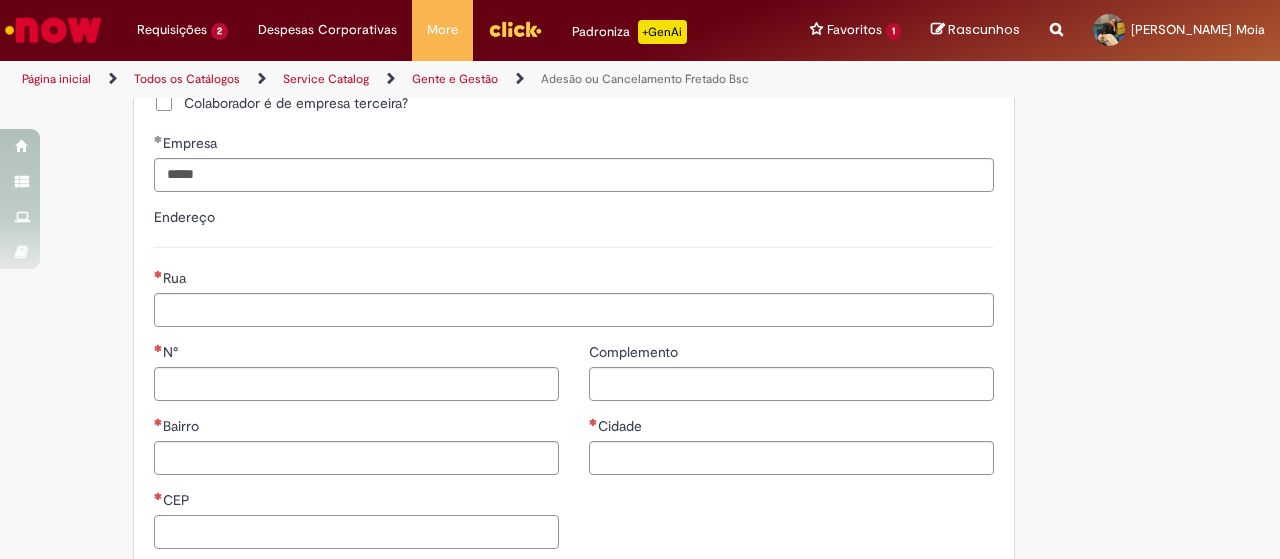 scroll, scrollTop: 1013, scrollLeft: 0, axis: vertical 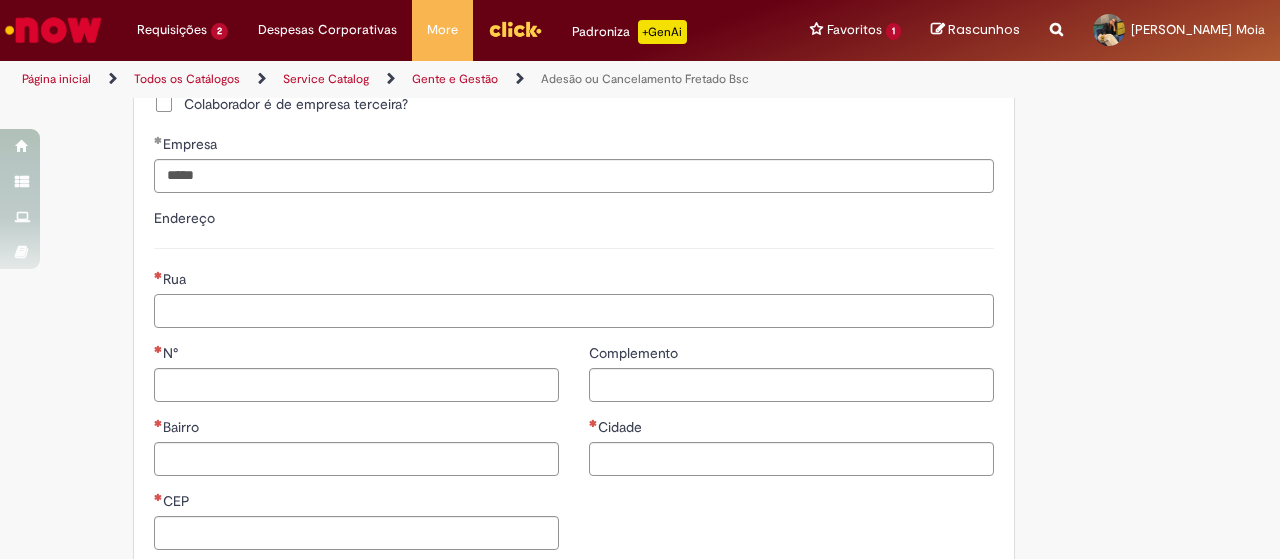 click on "Rua" at bounding box center [574, 311] 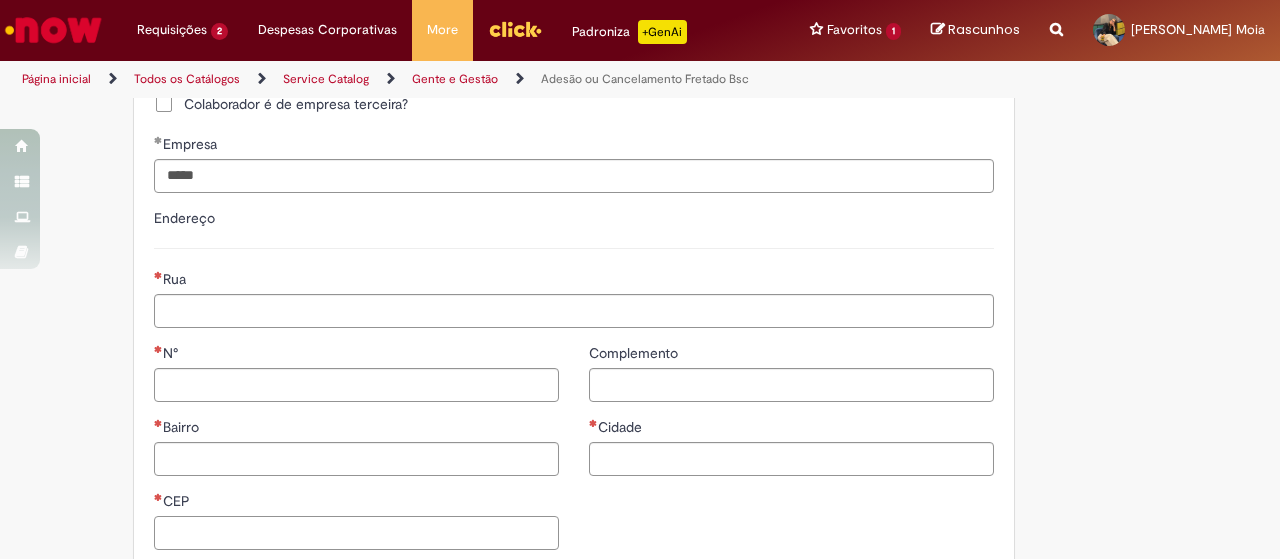 click on "CEP" at bounding box center [356, 533] 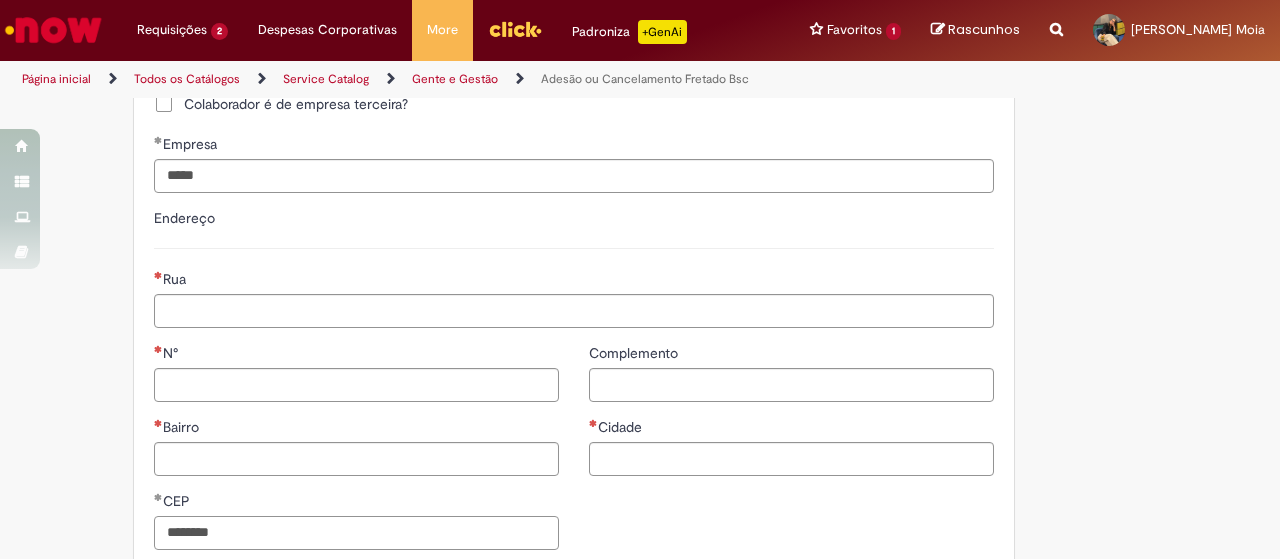 type on "********" 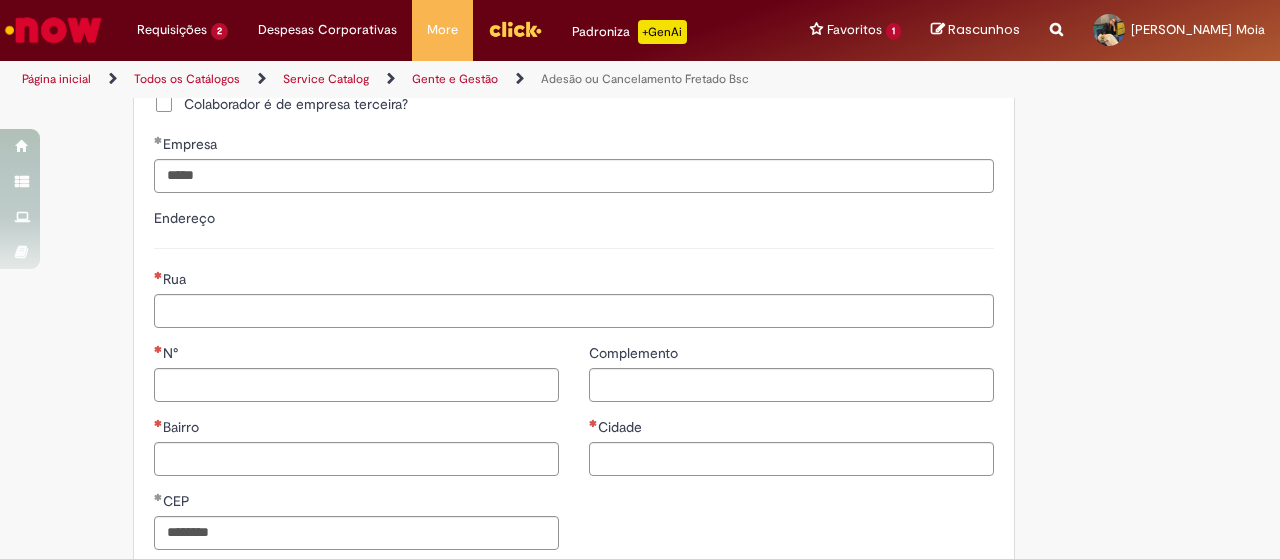click on "CEP" at bounding box center [356, 503] 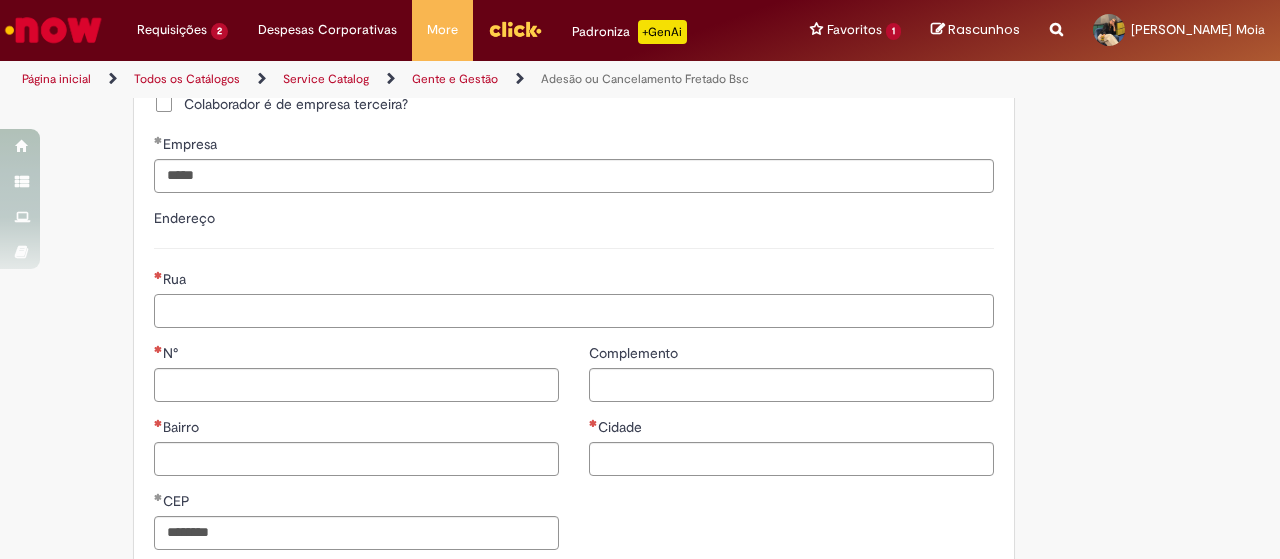 click on "Rua" at bounding box center [574, 311] 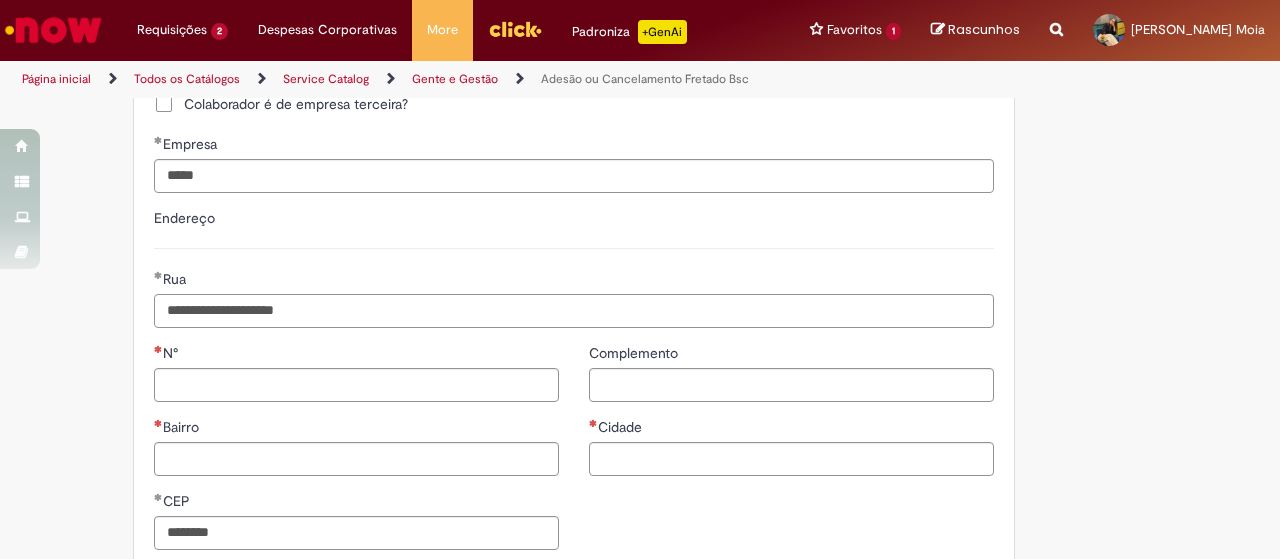 type on "**********" 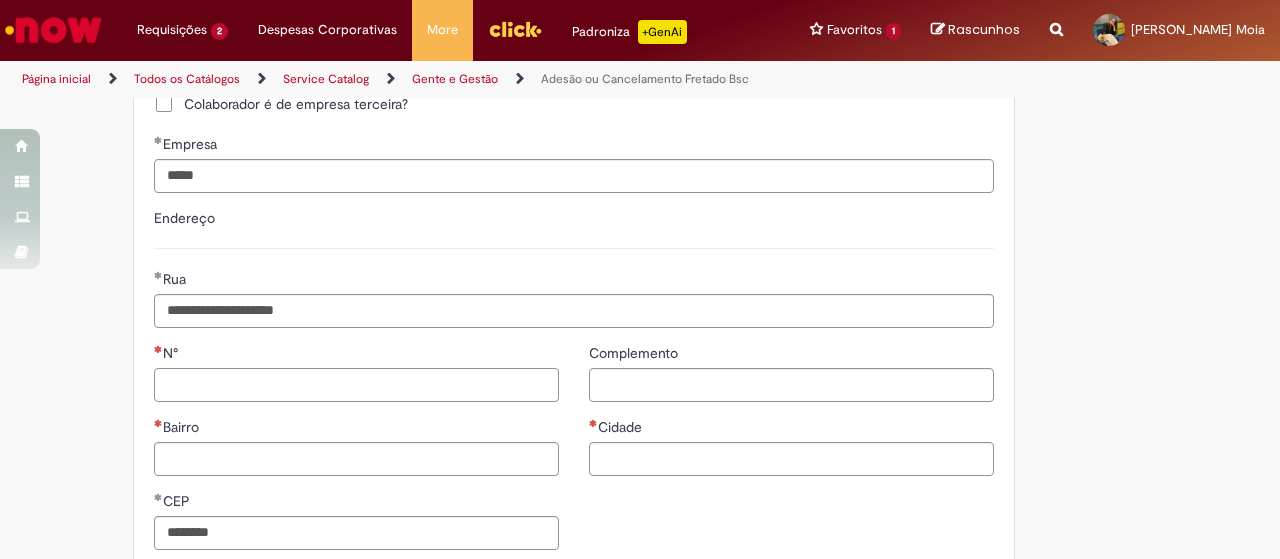 click on "N°" at bounding box center [356, 385] 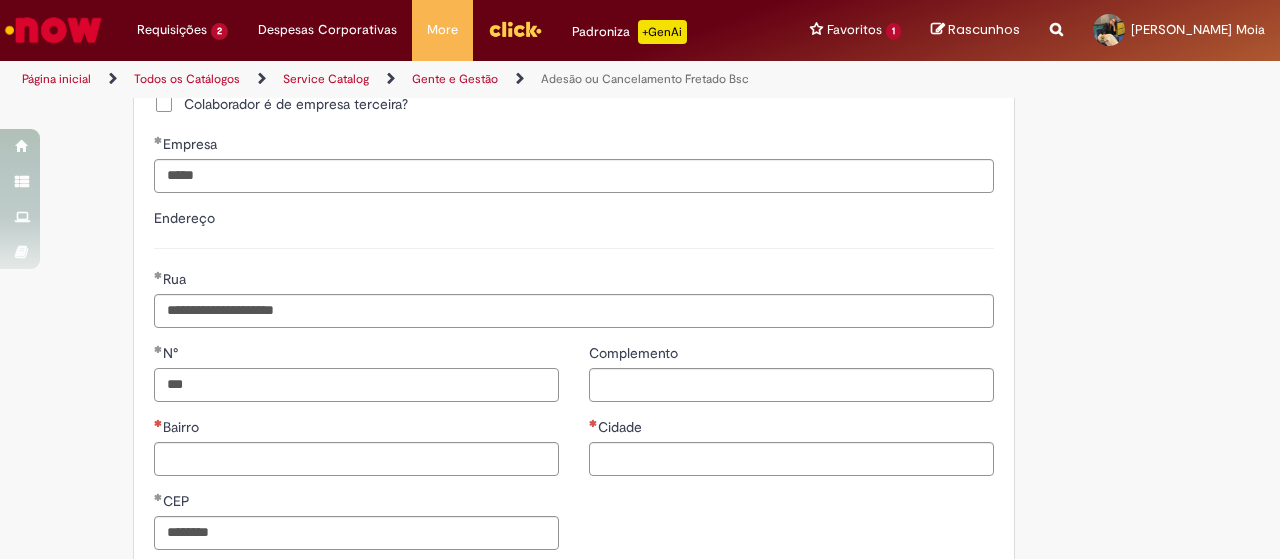 type on "***" 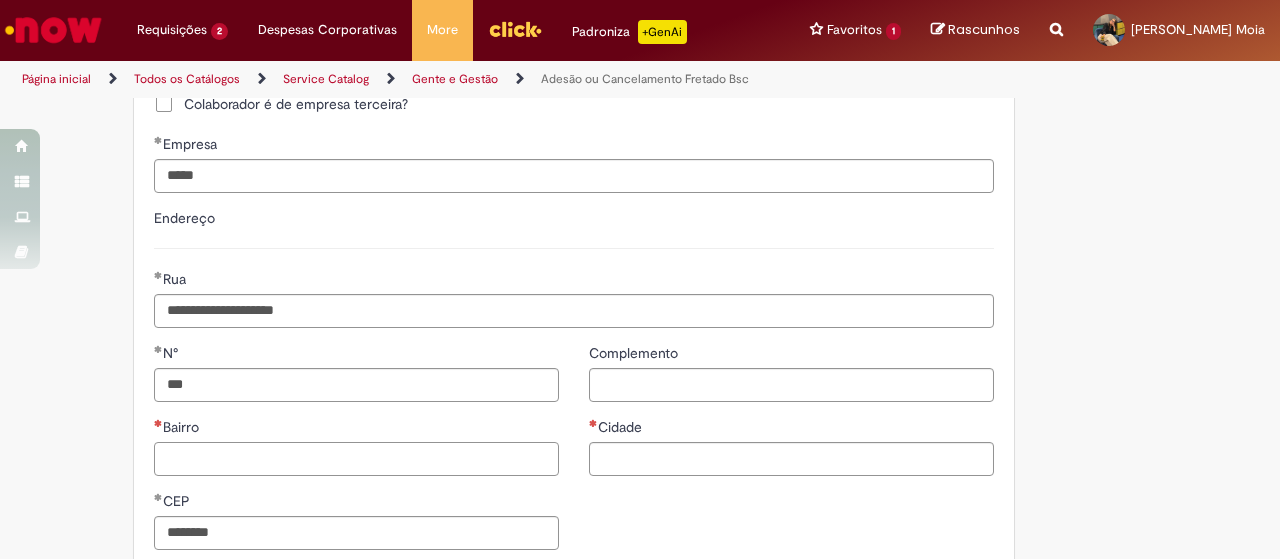click on "Bairro" at bounding box center (356, 459) 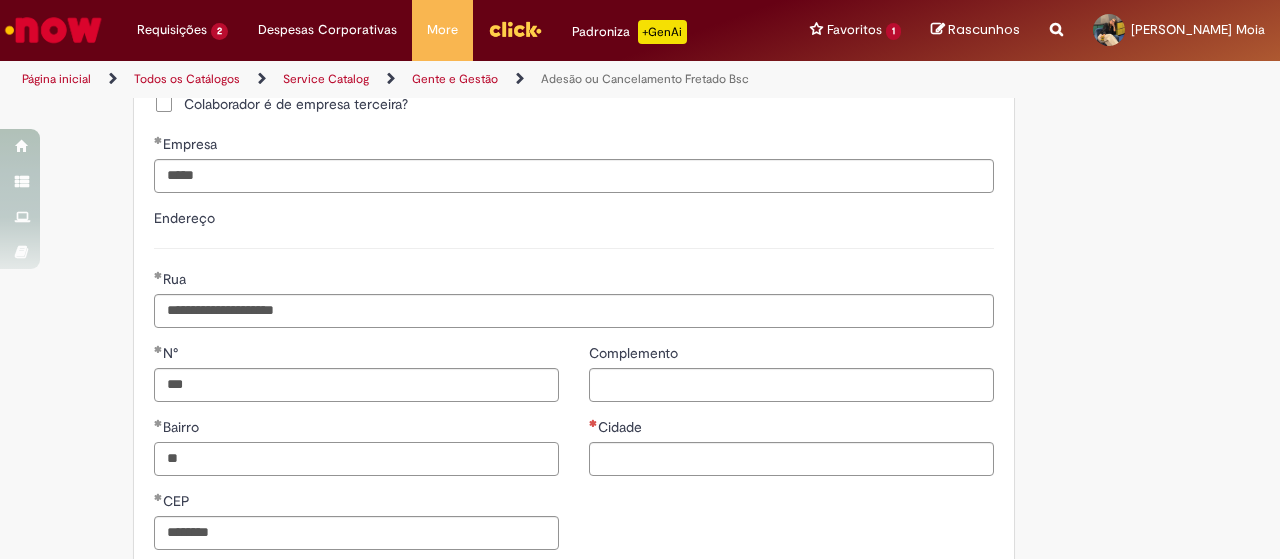 type on "*" 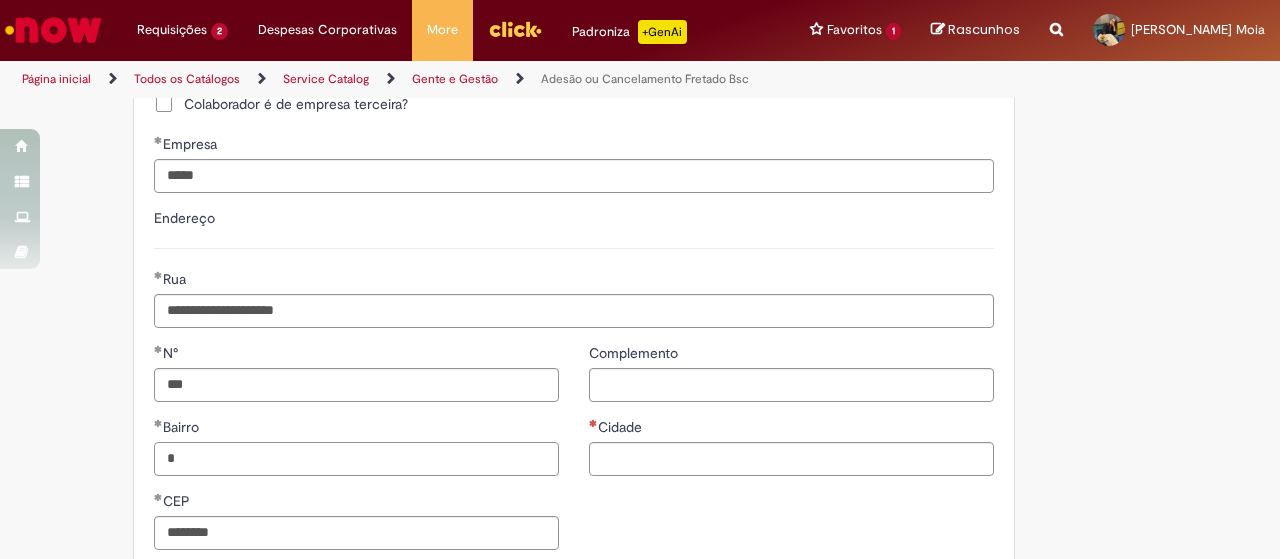 type 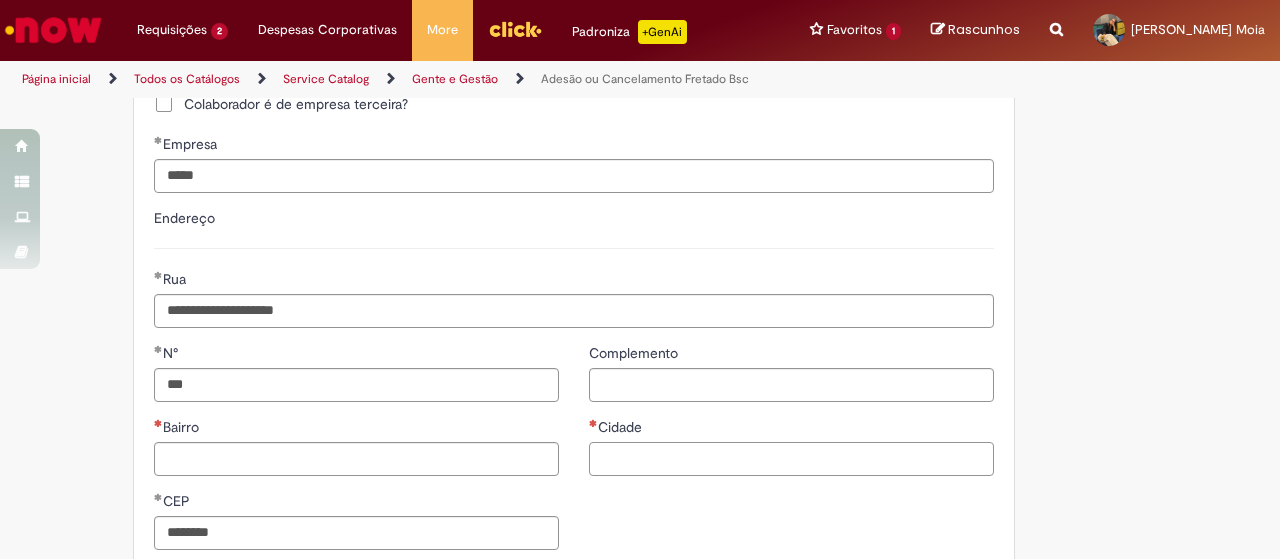 click on "Cidade" at bounding box center (791, 459) 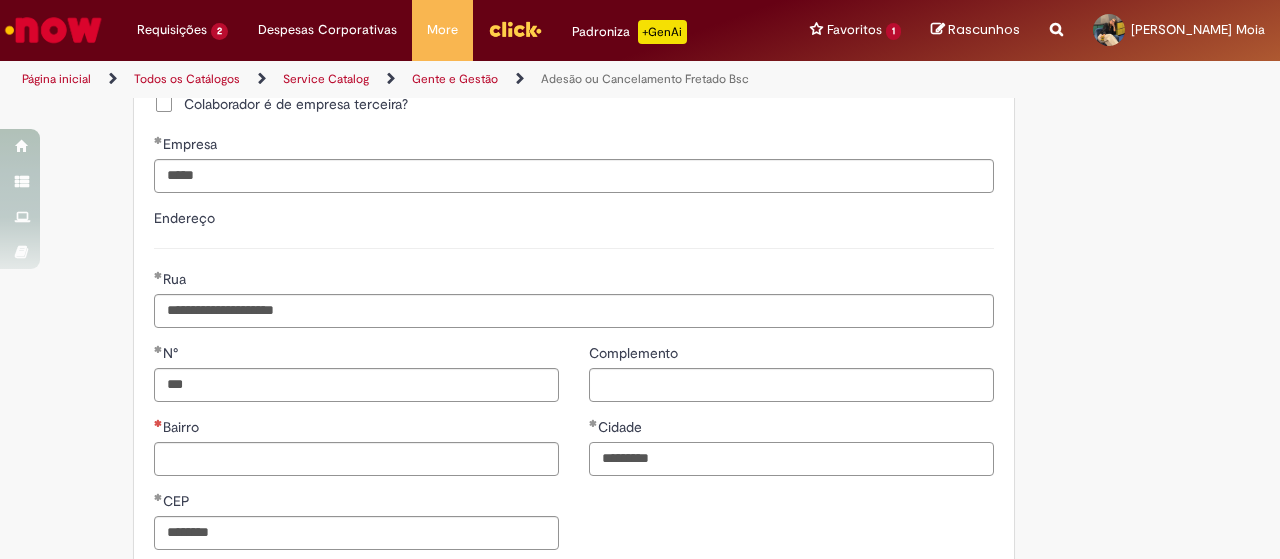 type on "*********" 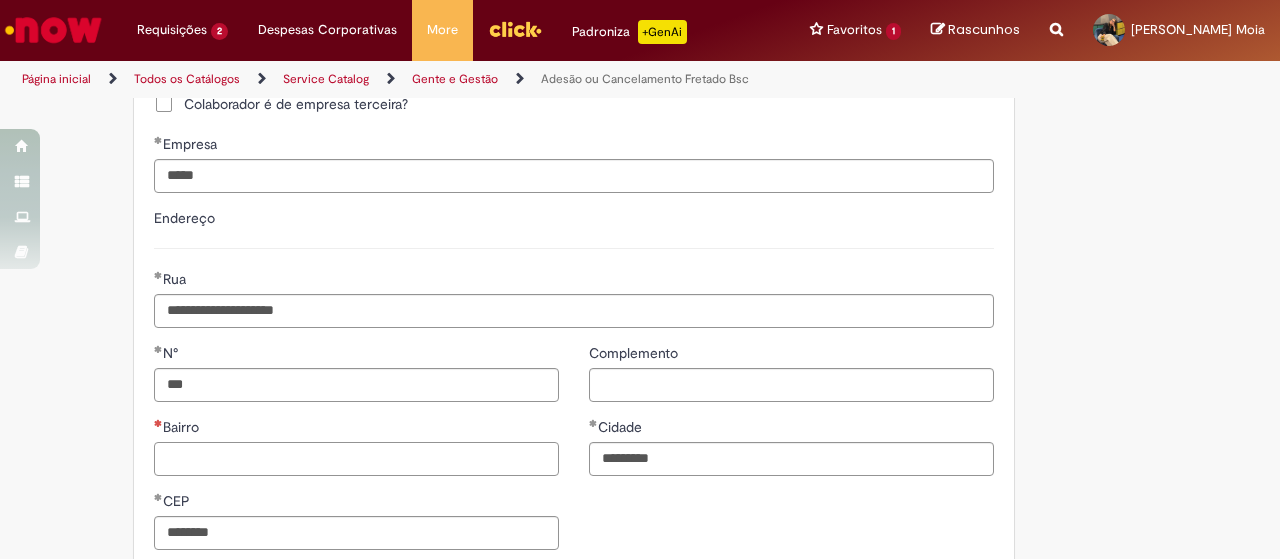 click on "Bairro" at bounding box center [356, 459] 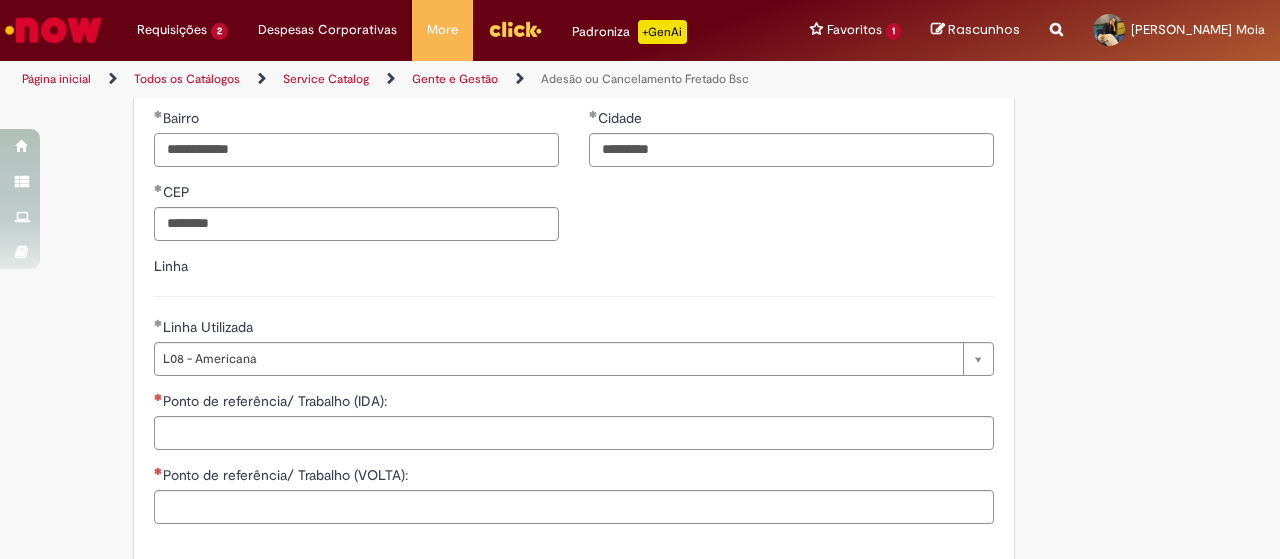 scroll, scrollTop: 1325, scrollLeft: 0, axis: vertical 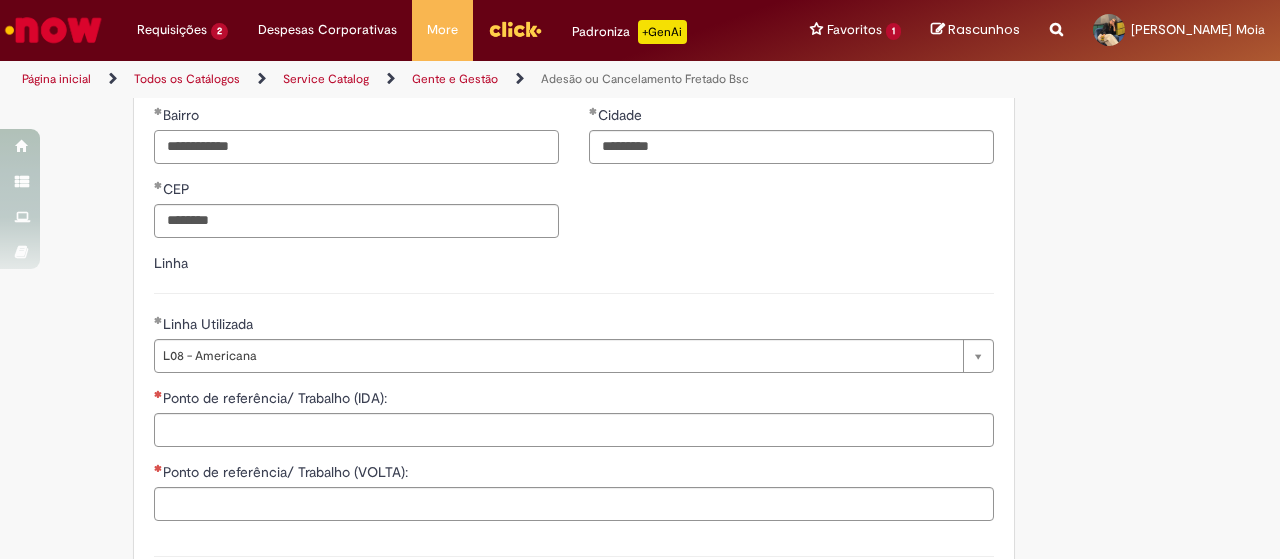 type on "**********" 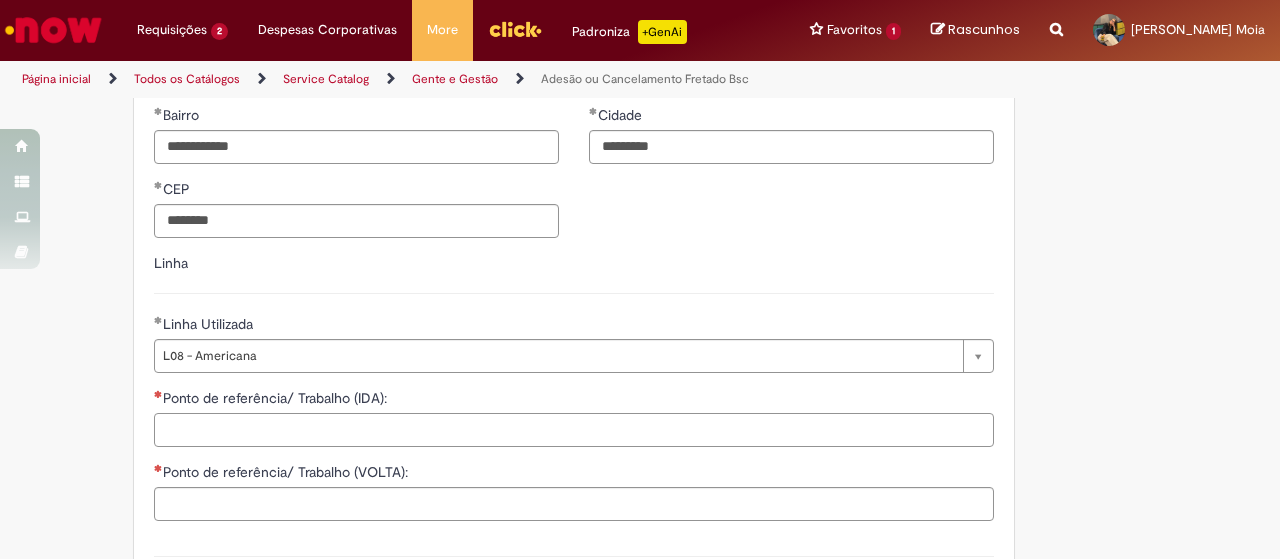 click on "Ponto de referência/ Trabalho (IDA):" at bounding box center (574, 430) 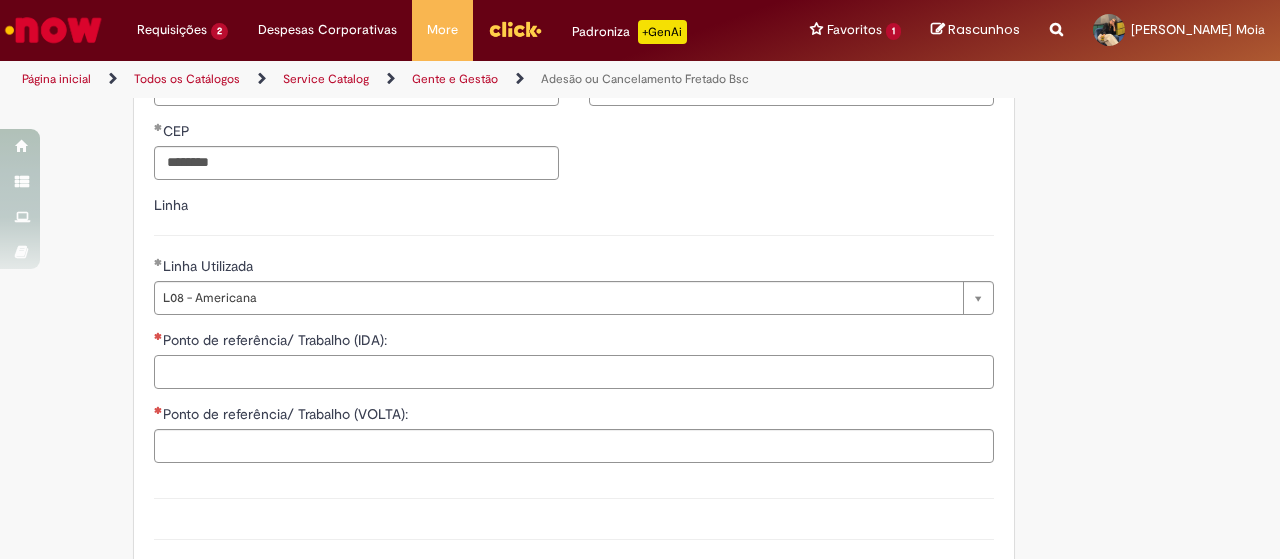 scroll, scrollTop: 1384, scrollLeft: 0, axis: vertical 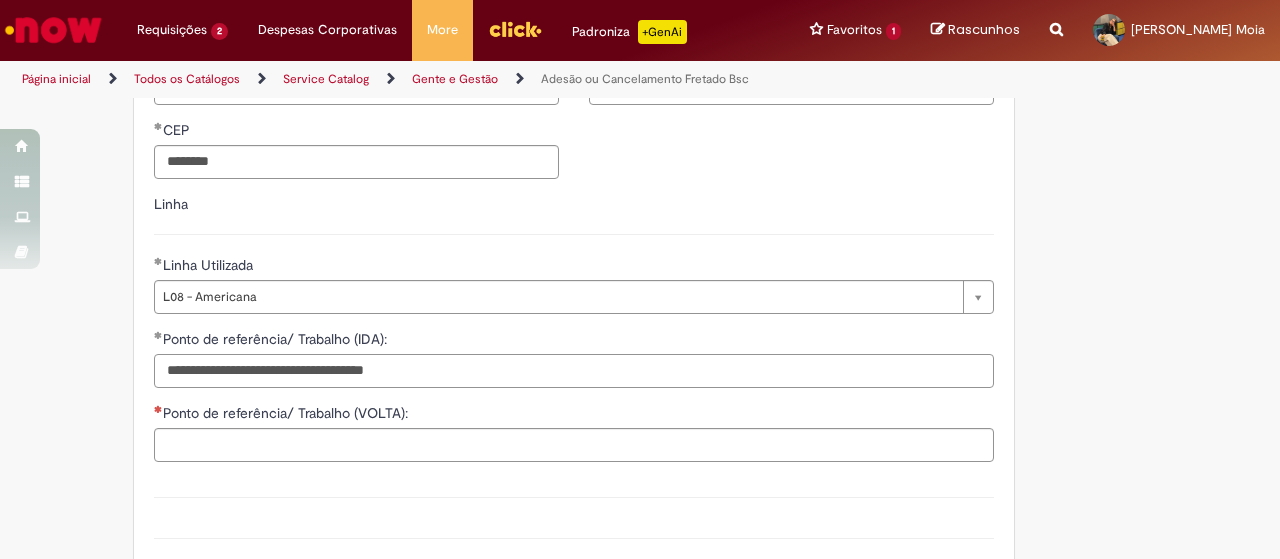 type on "**********" 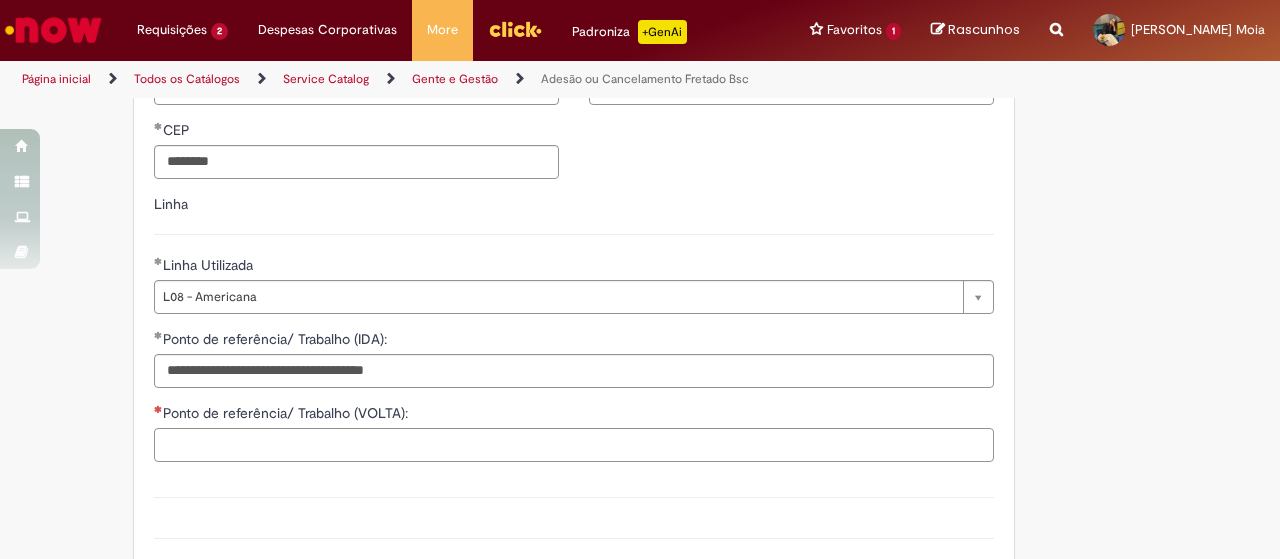 click on "Ponto de referência/ Trabalho (VOLTA):" at bounding box center [574, 445] 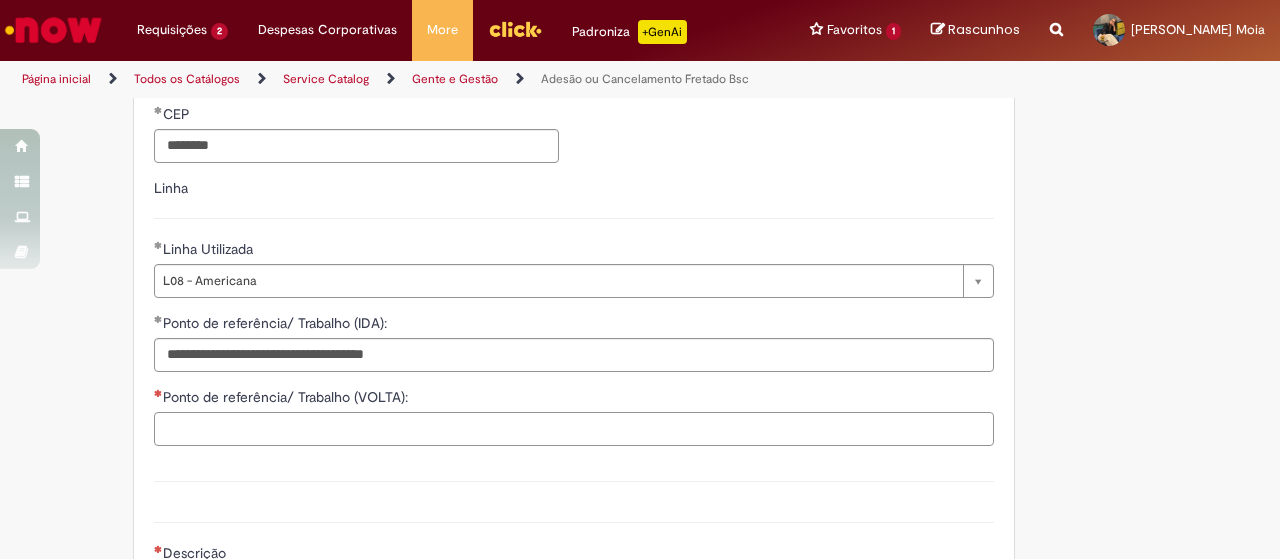 scroll, scrollTop: 1402, scrollLeft: 0, axis: vertical 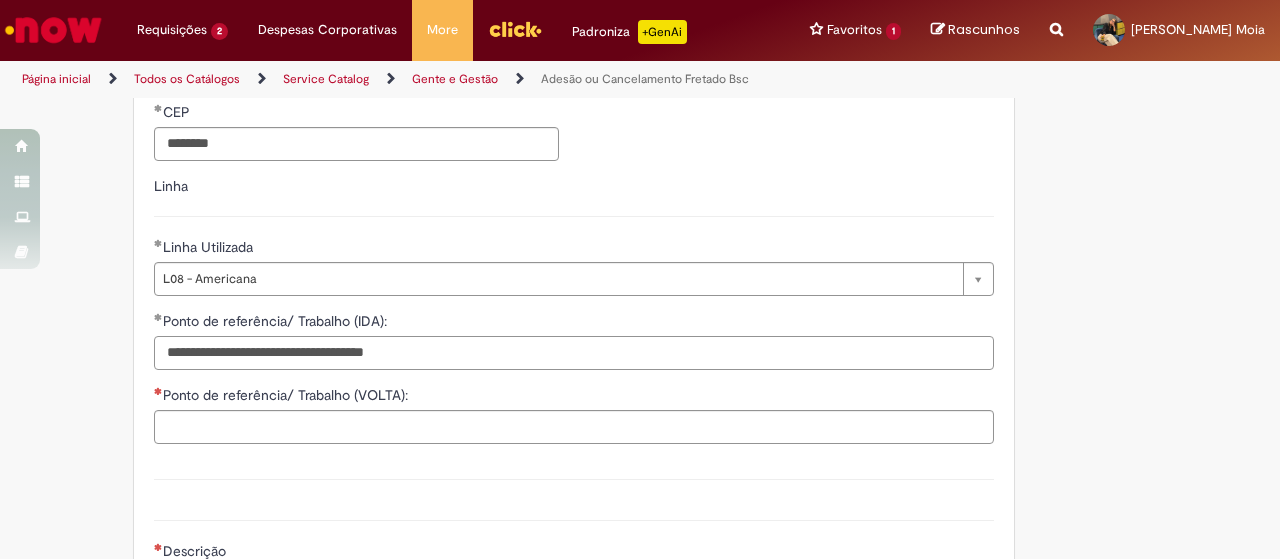 click on "**********" at bounding box center (574, 353) 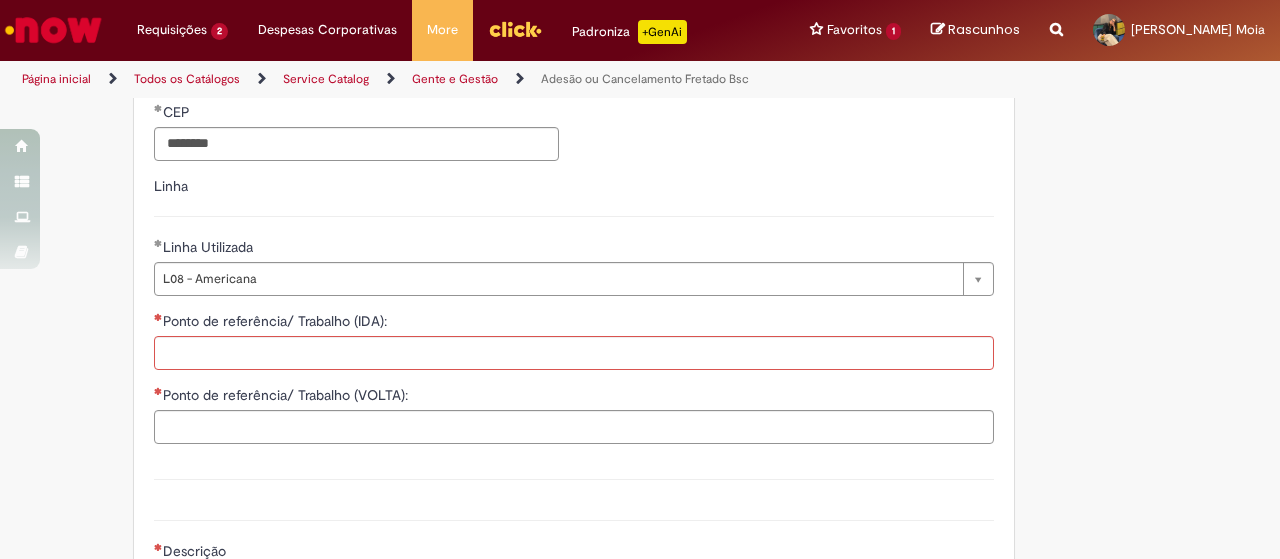 click on "**********" at bounding box center (574, 317) 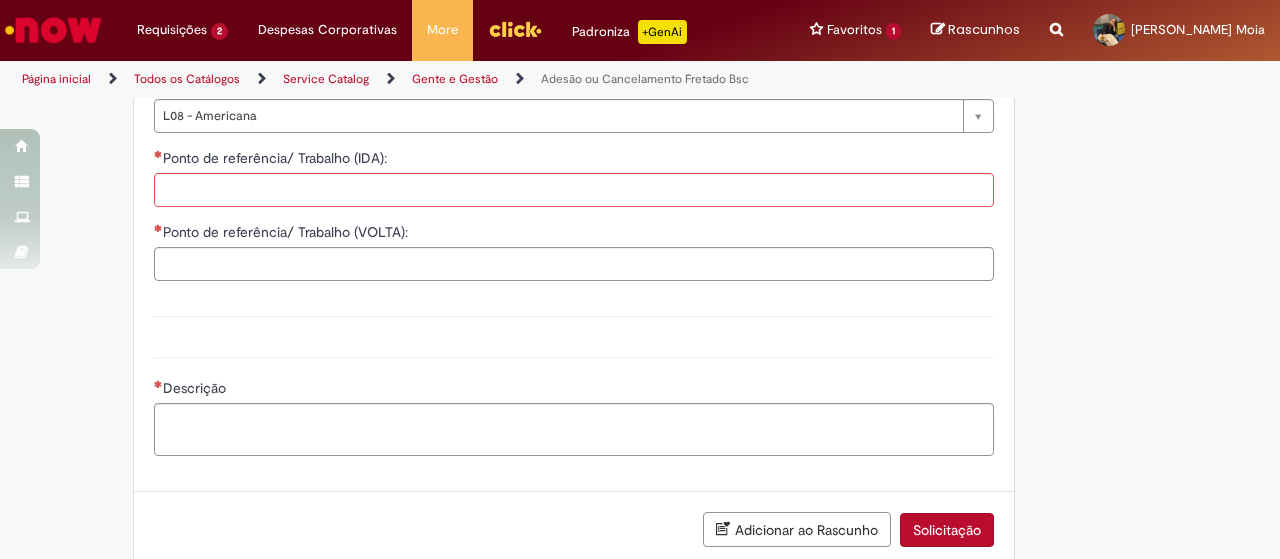 scroll, scrollTop: 1582, scrollLeft: 0, axis: vertical 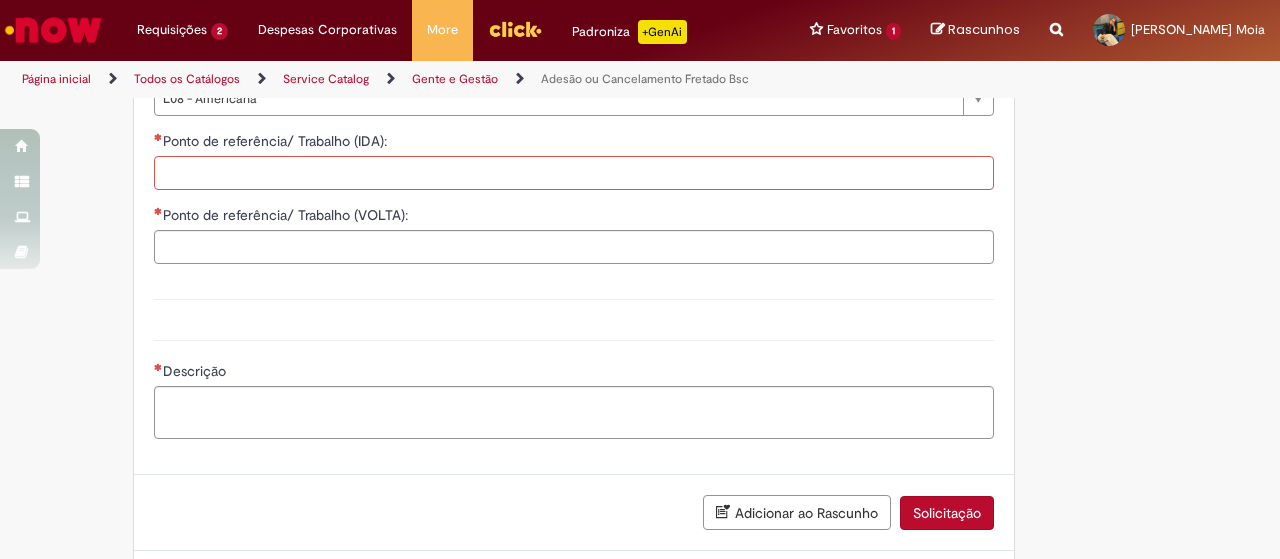 click on "Ponto de referência/ Trabalho (IDA):" at bounding box center (574, 173) 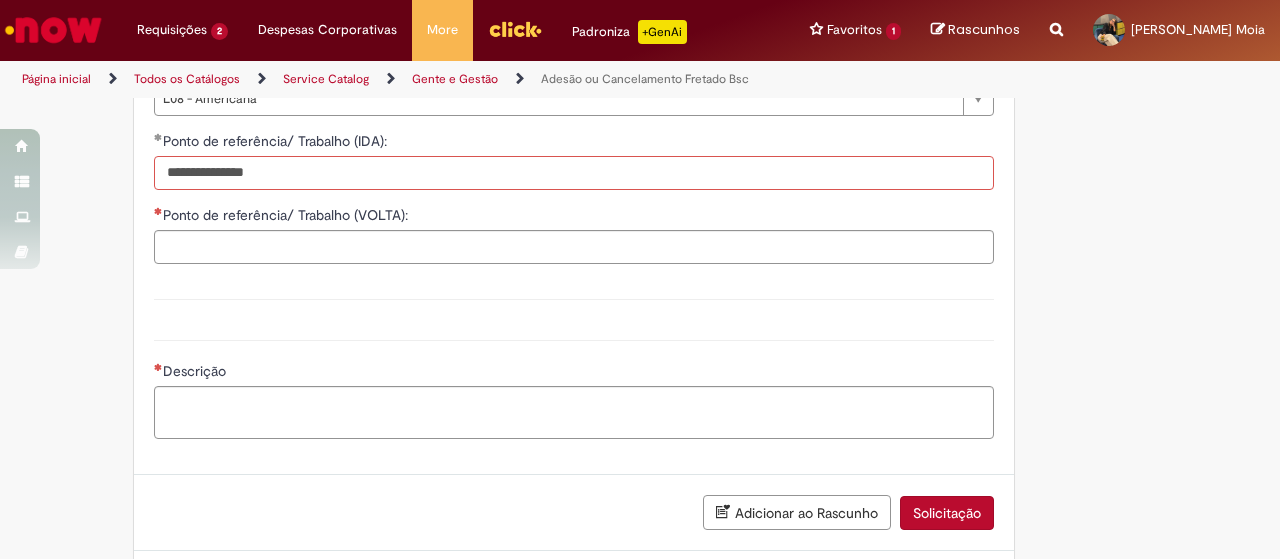 type on "**********" 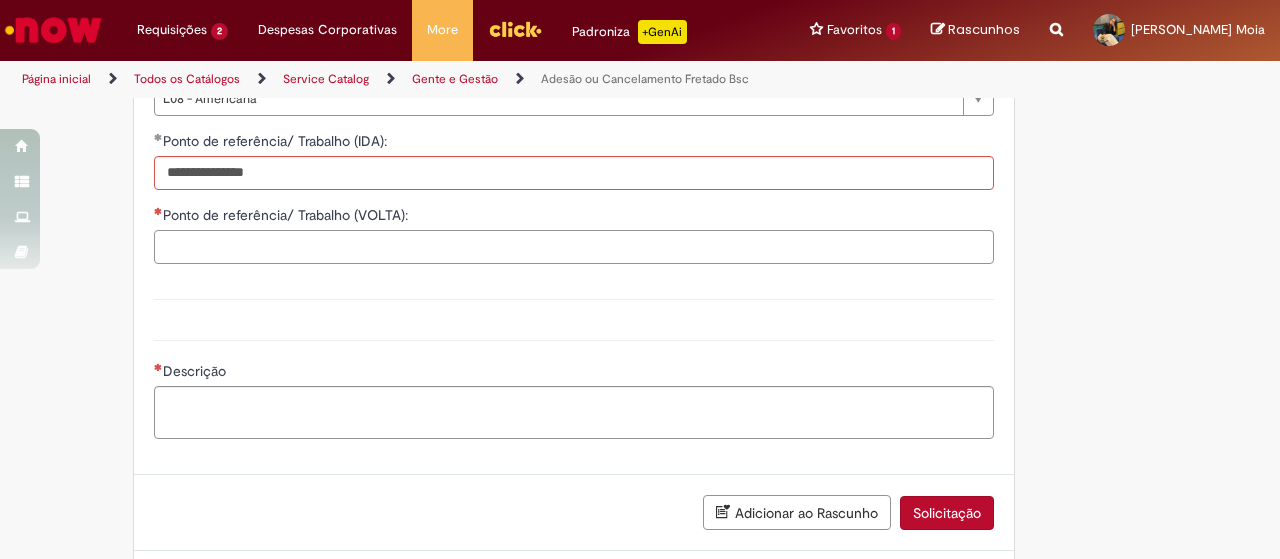 click on "Ponto de referência/ Trabalho (VOLTA):" at bounding box center [574, 247] 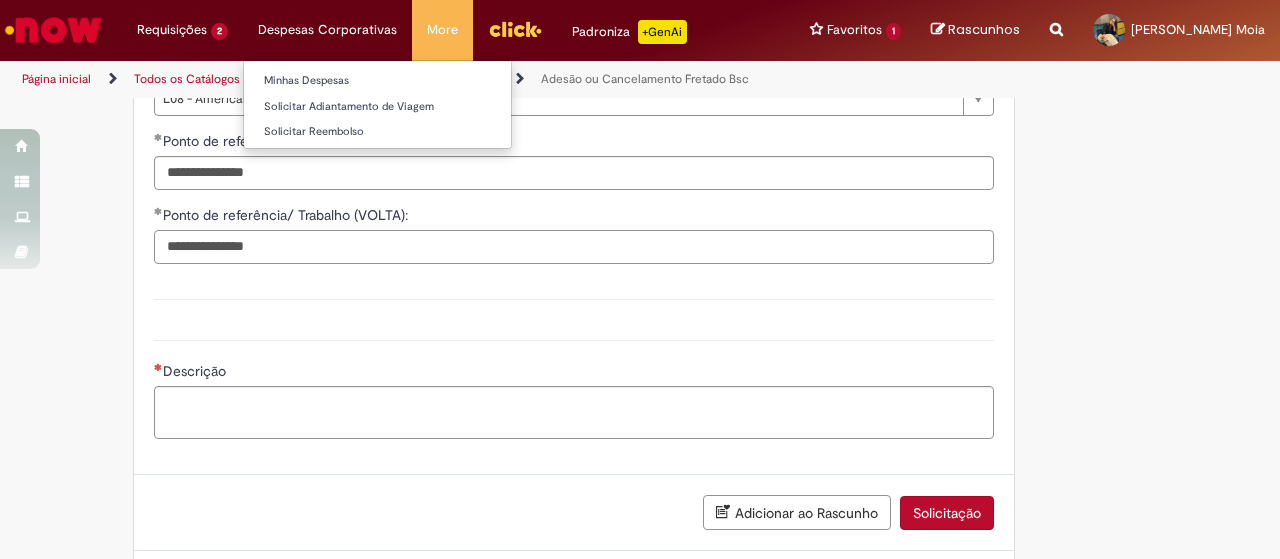 type on "**********" 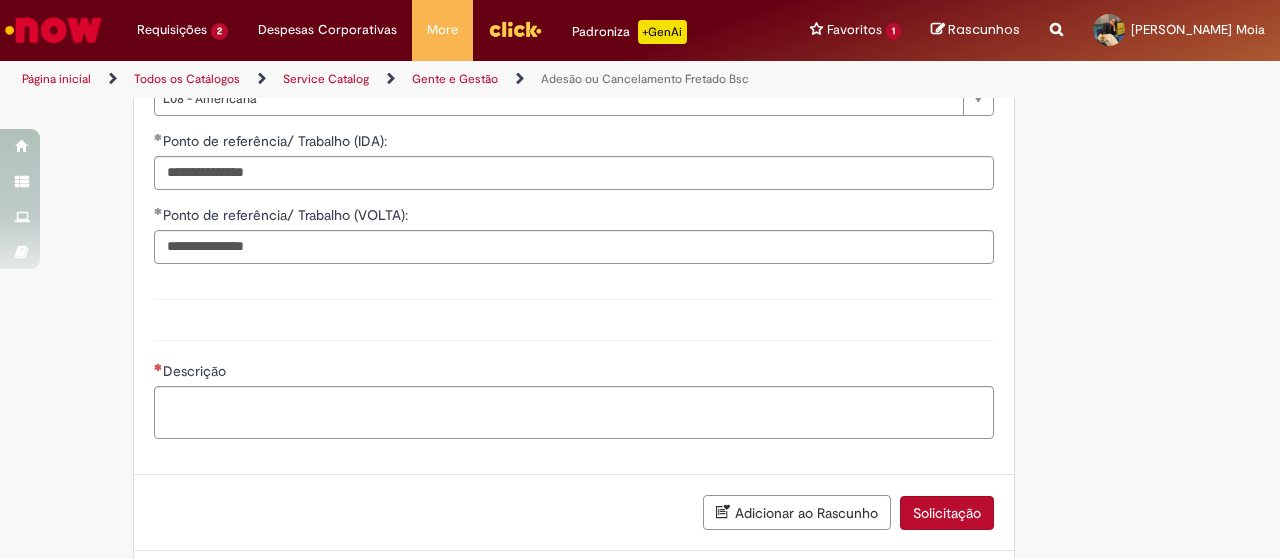 click on "Descrição" at bounding box center (574, 387) 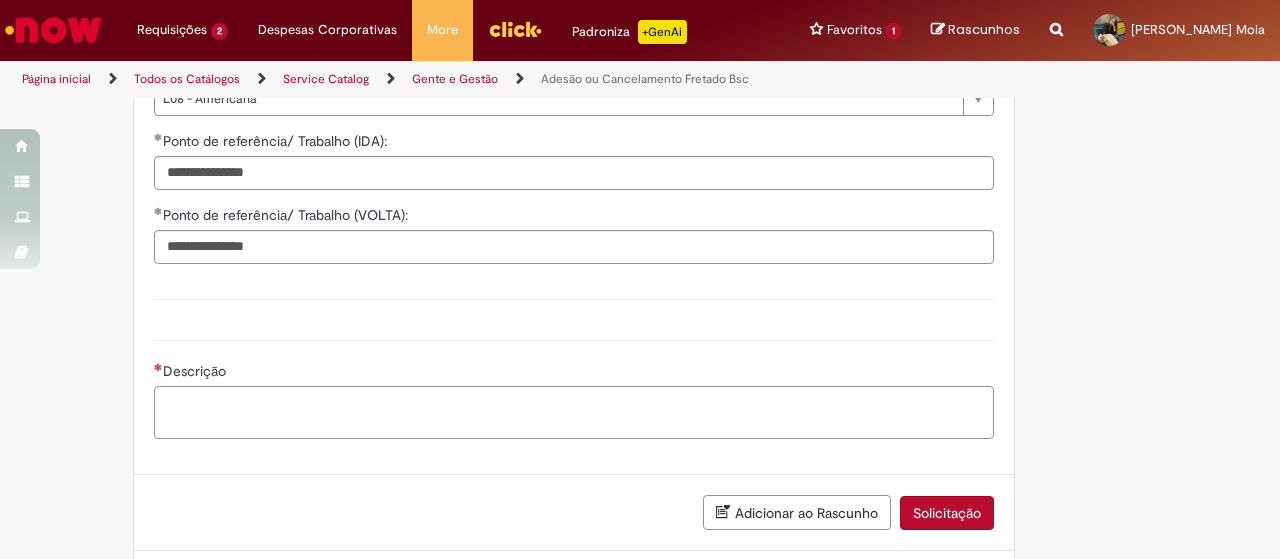 click on "Descrição" at bounding box center [574, 412] 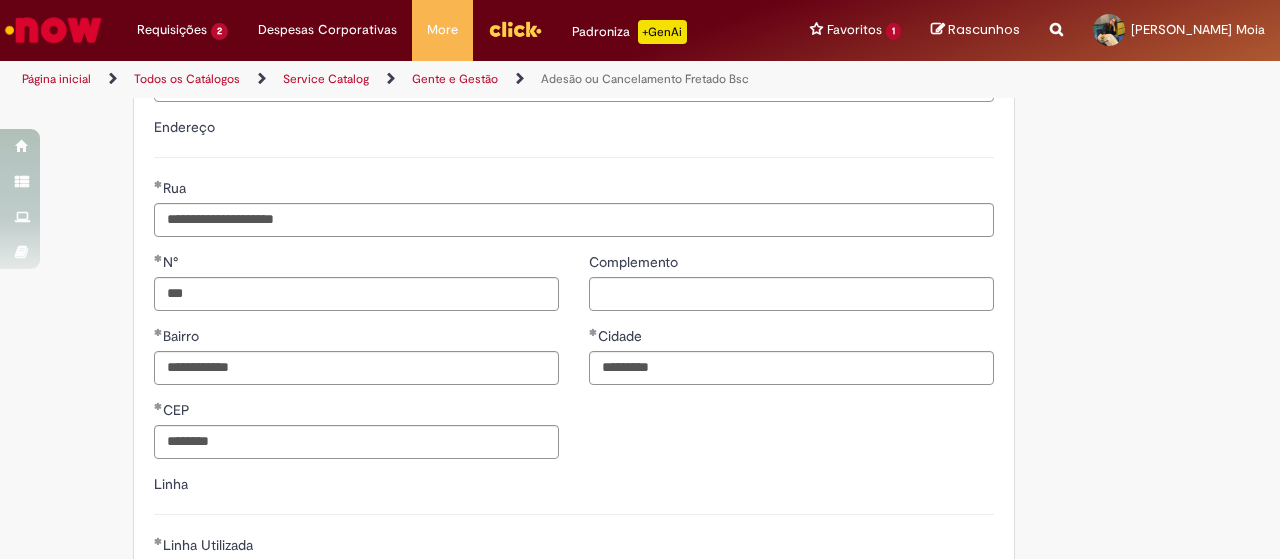 scroll, scrollTop: 1677, scrollLeft: 0, axis: vertical 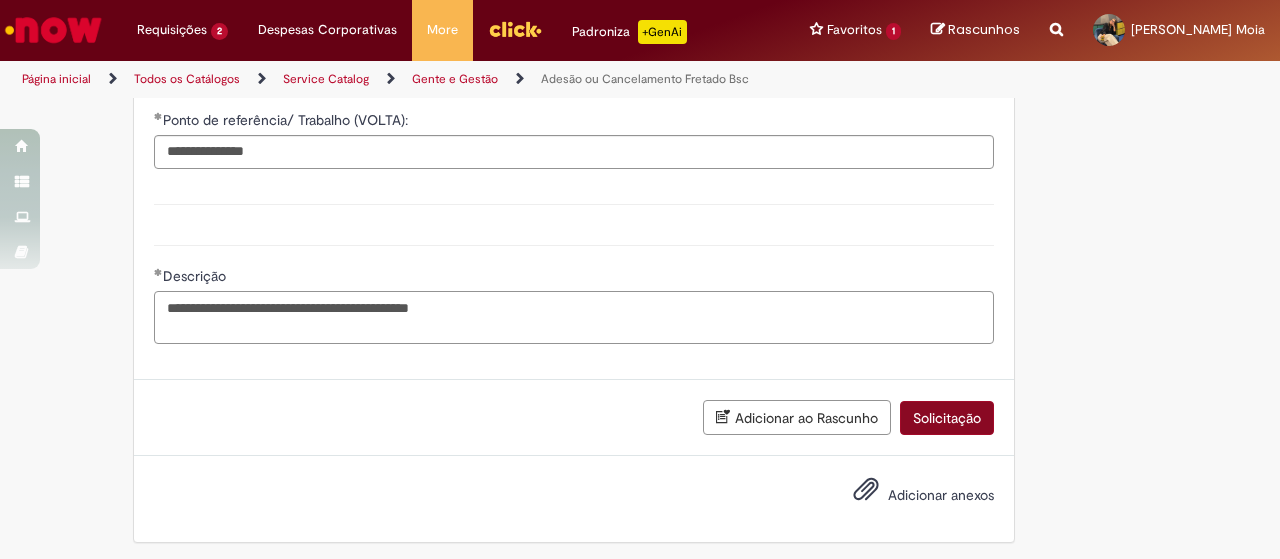 type on "**********" 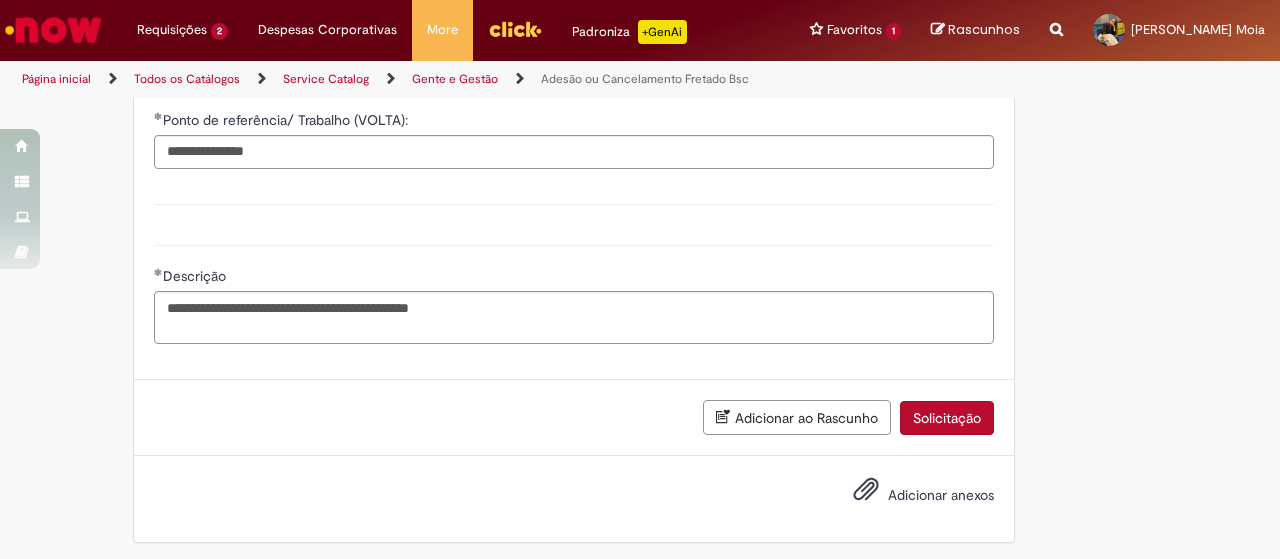 click on "Solicitação" at bounding box center [947, 418] 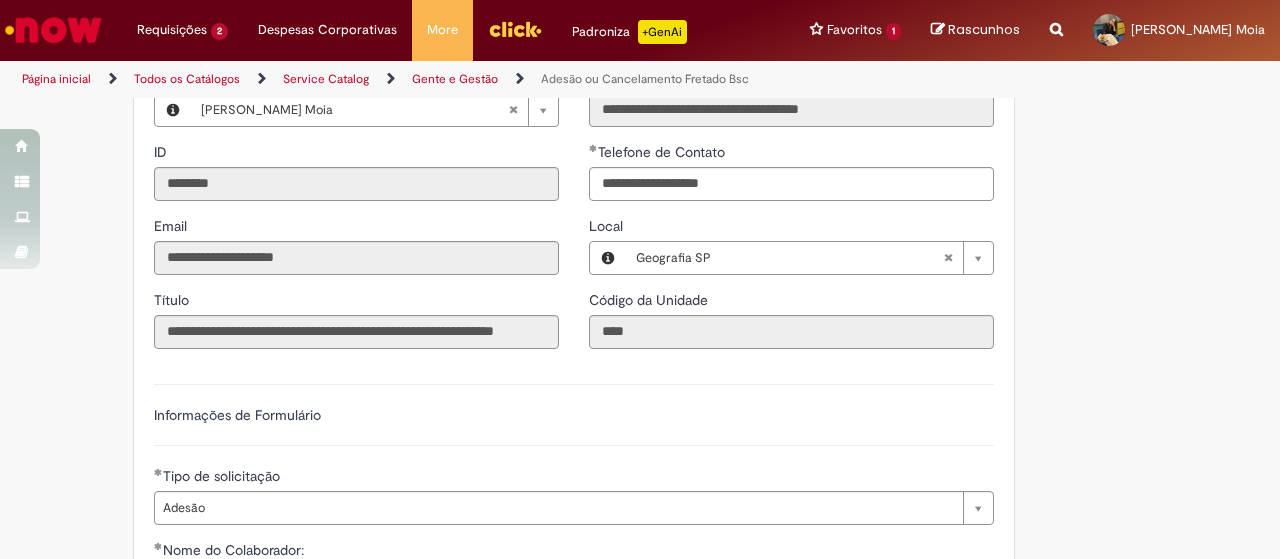 scroll, scrollTop: 0, scrollLeft: 0, axis: both 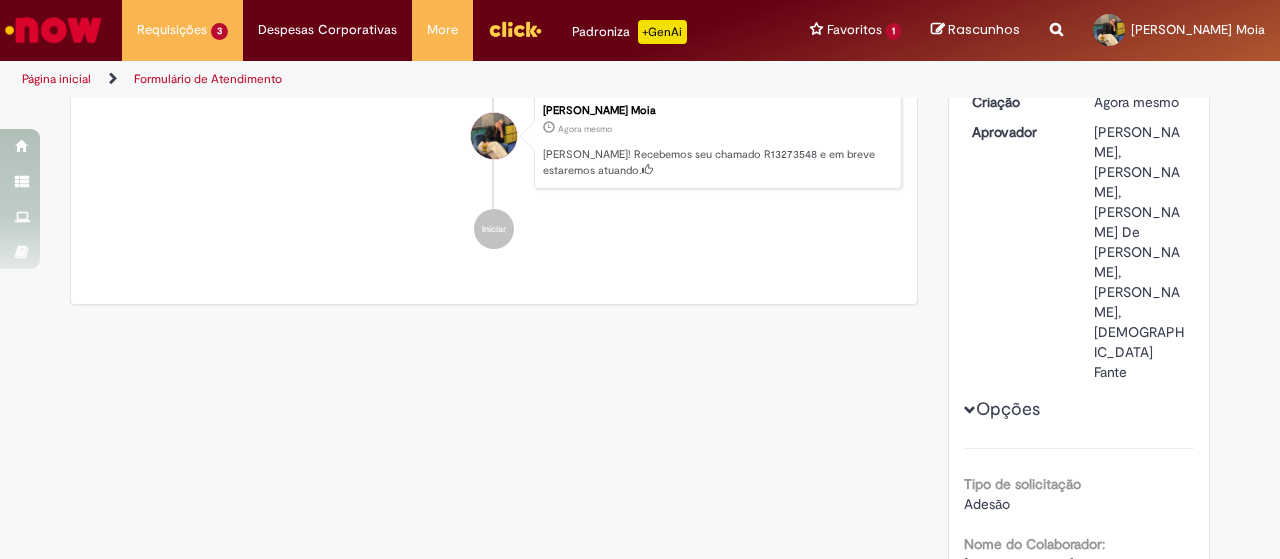 click on "Opções" at bounding box center [0, 0] 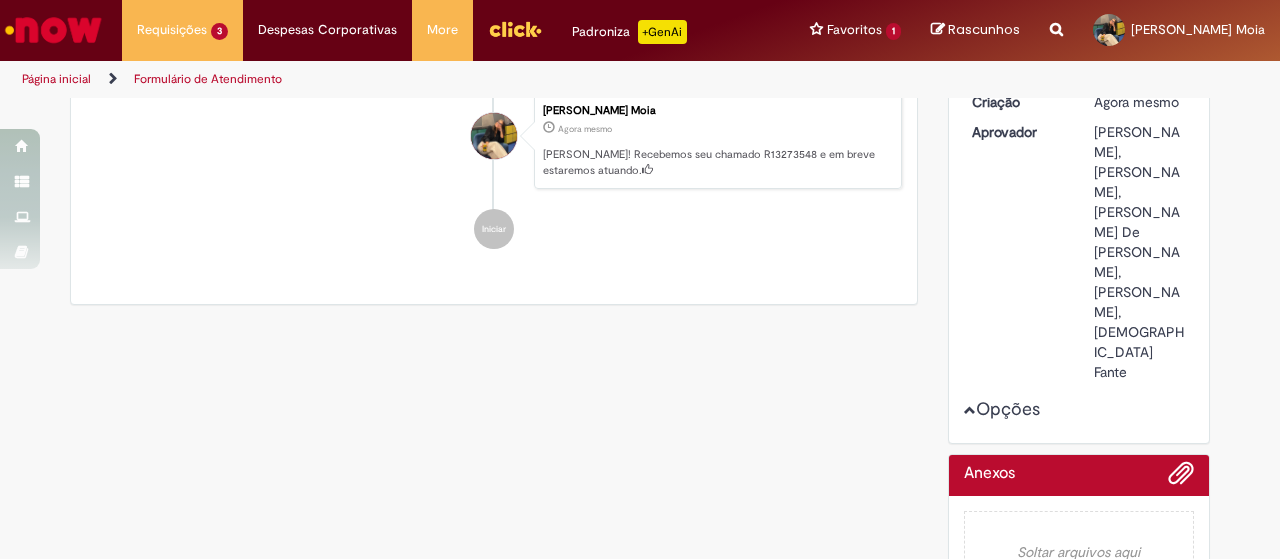 click on "Opções" at bounding box center (0, 0) 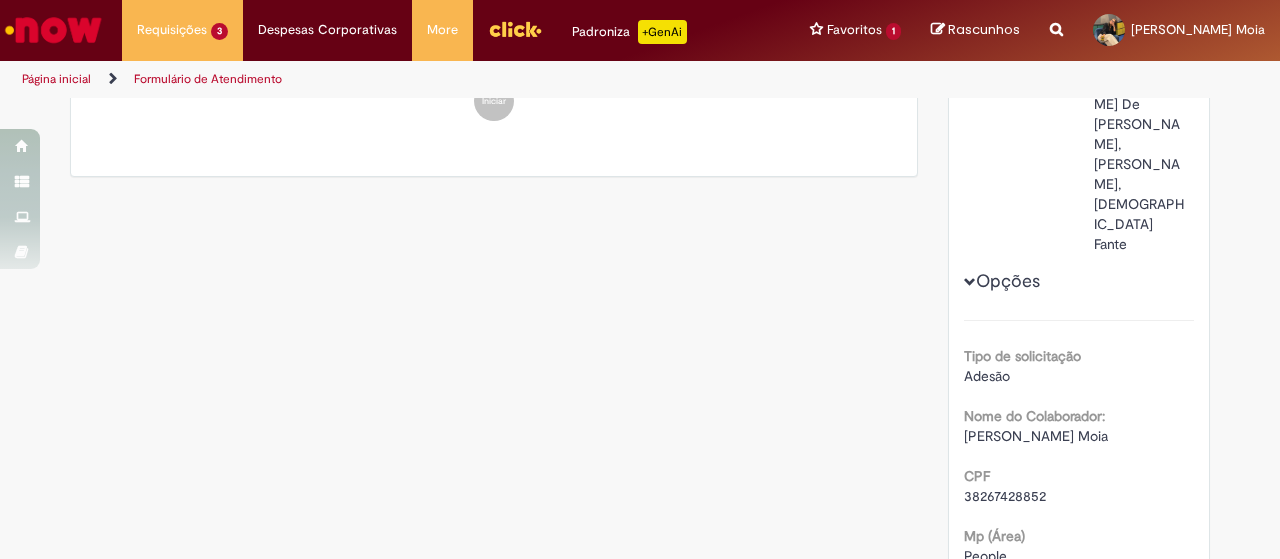 scroll, scrollTop: 0, scrollLeft: 0, axis: both 